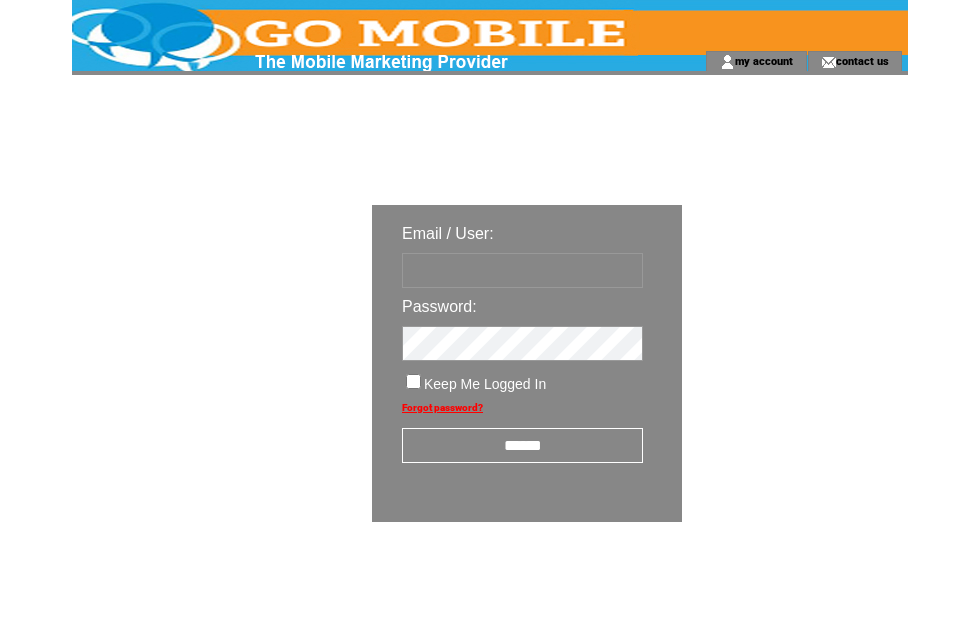 scroll, scrollTop: 0, scrollLeft: 0, axis: both 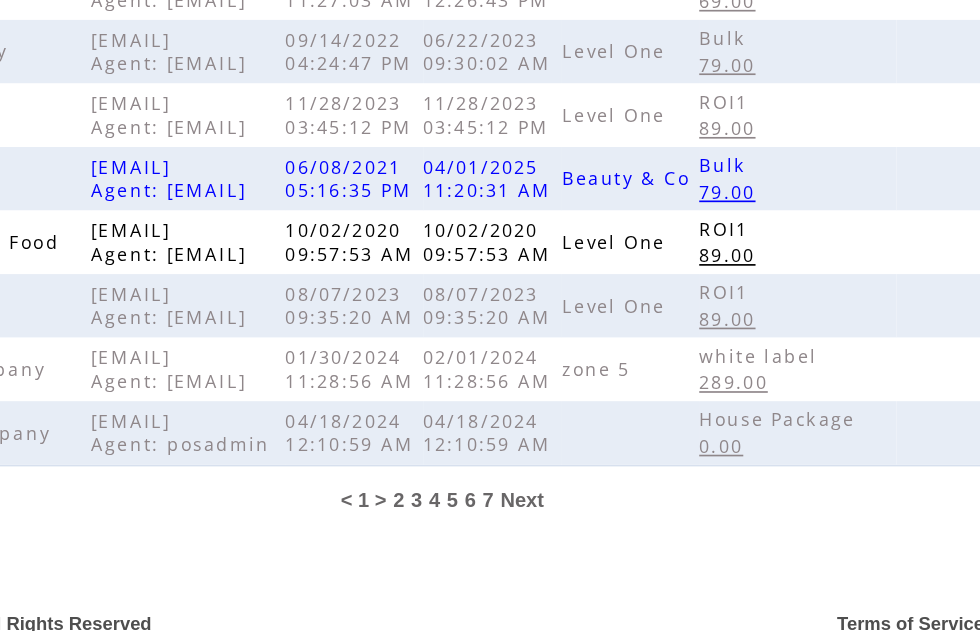 click on "2" at bounding box center (473, 541) 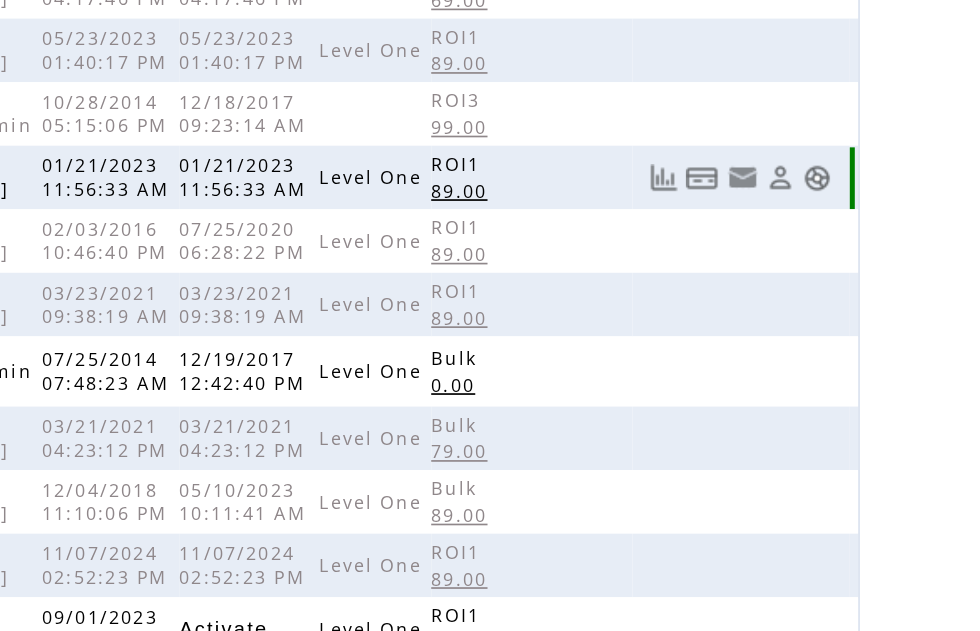 click at bounding box center (881, 117) 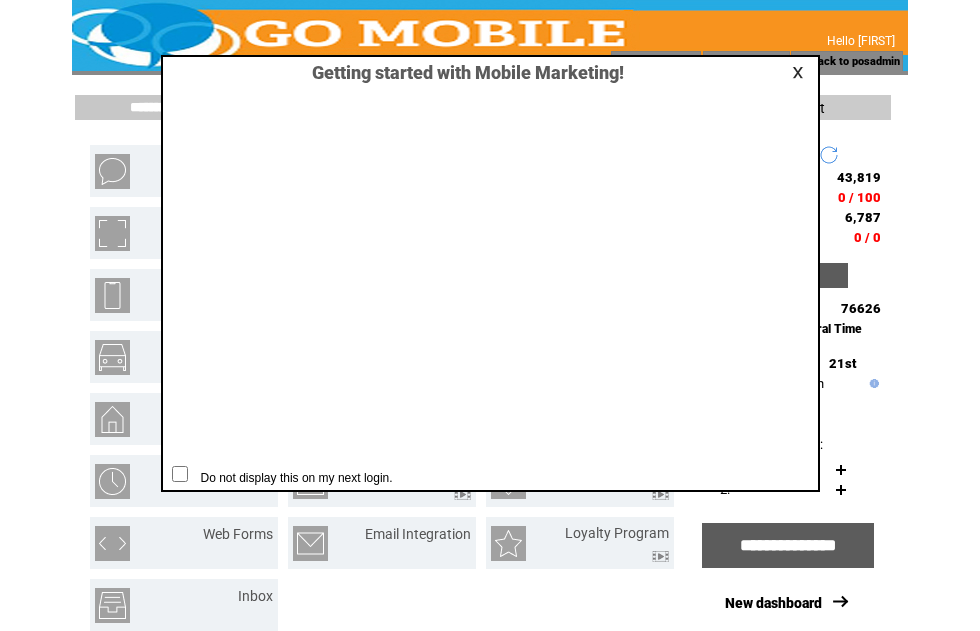 scroll, scrollTop: 1, scrollLeft: 0, axis: vertical 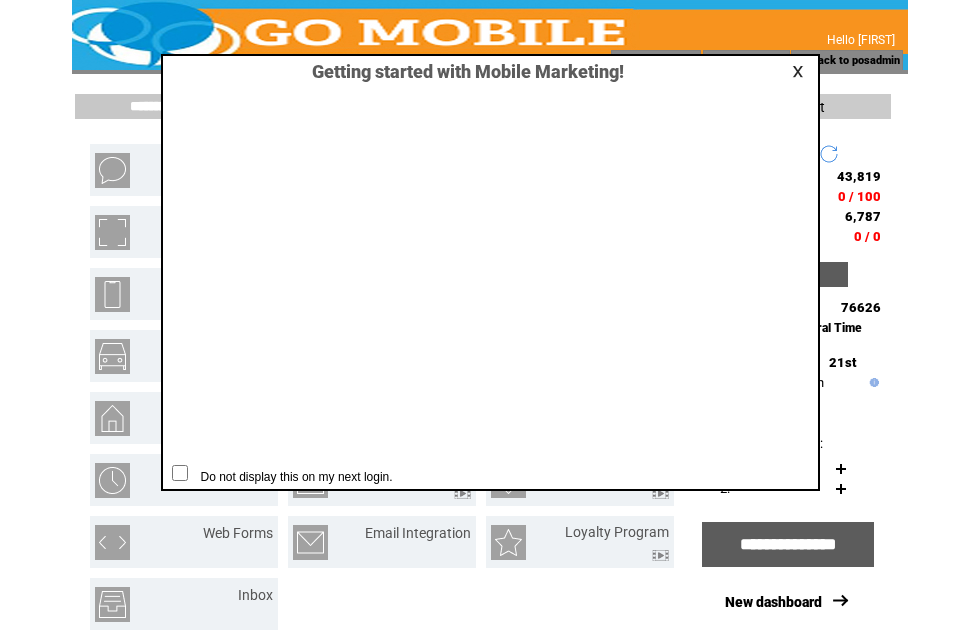 click at bounding box center [801, 71] 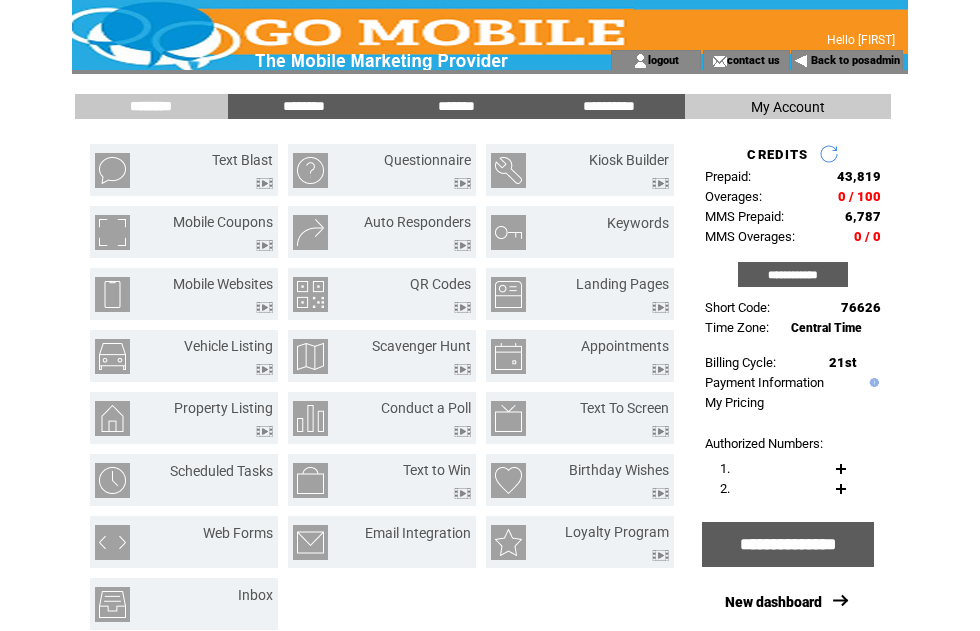 click on "*******" at bounding box center (456, 106) 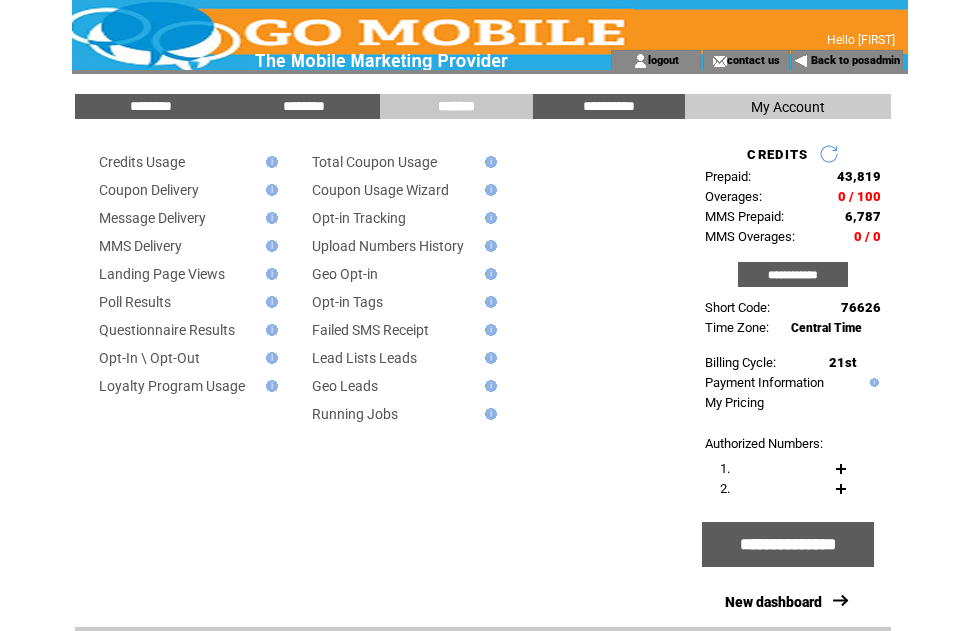 click on "Message Delivery" at bounding box center (152, 218) 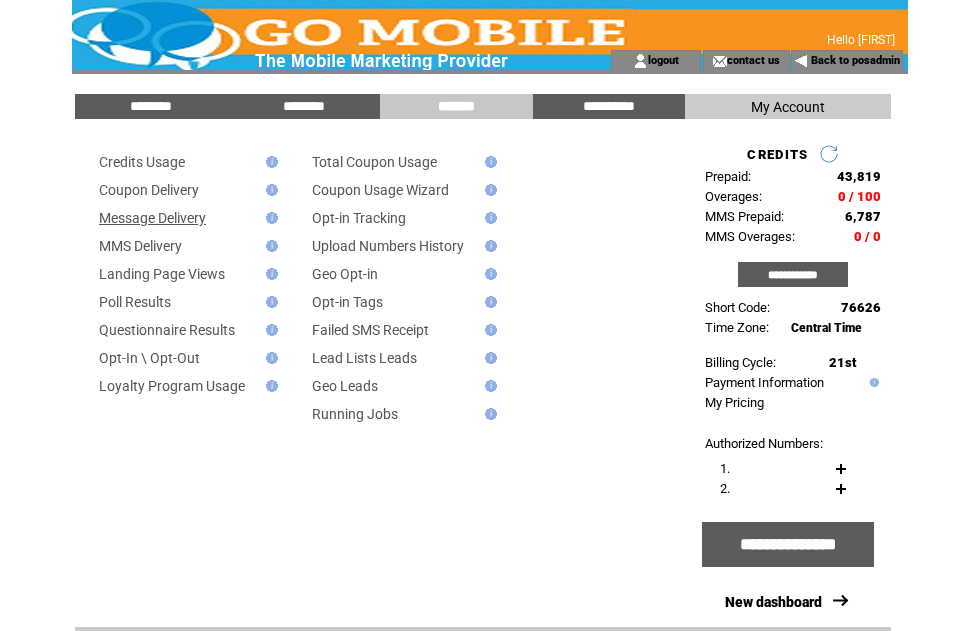 scroll, scrollTop: 0, scrollLeft: 0, axis: both 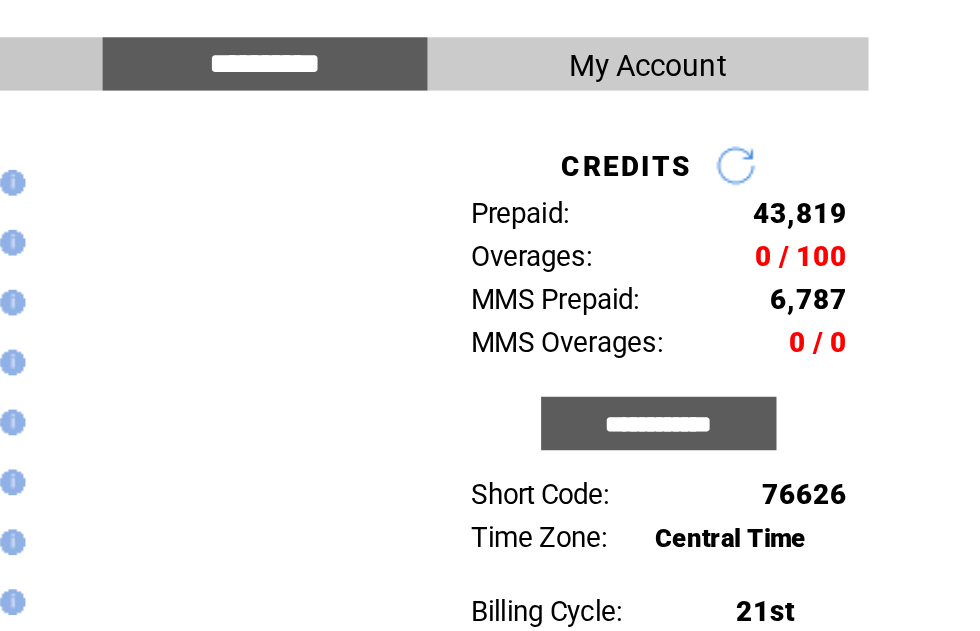 click on "0 / 100" at bounding box center (859, 197) 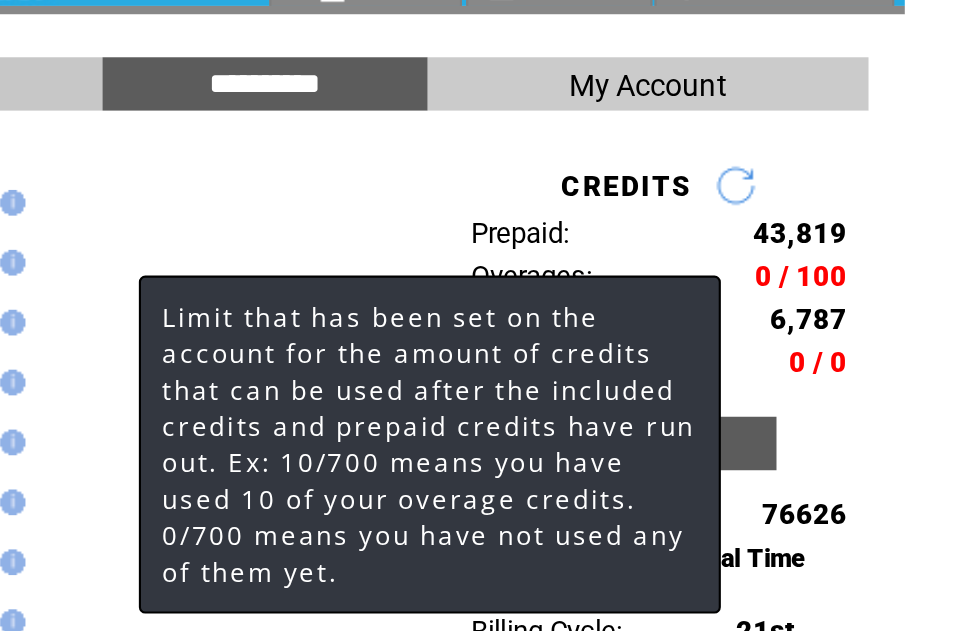 scroll, scrollTop: 0, scrollLeft: 0, axis: both 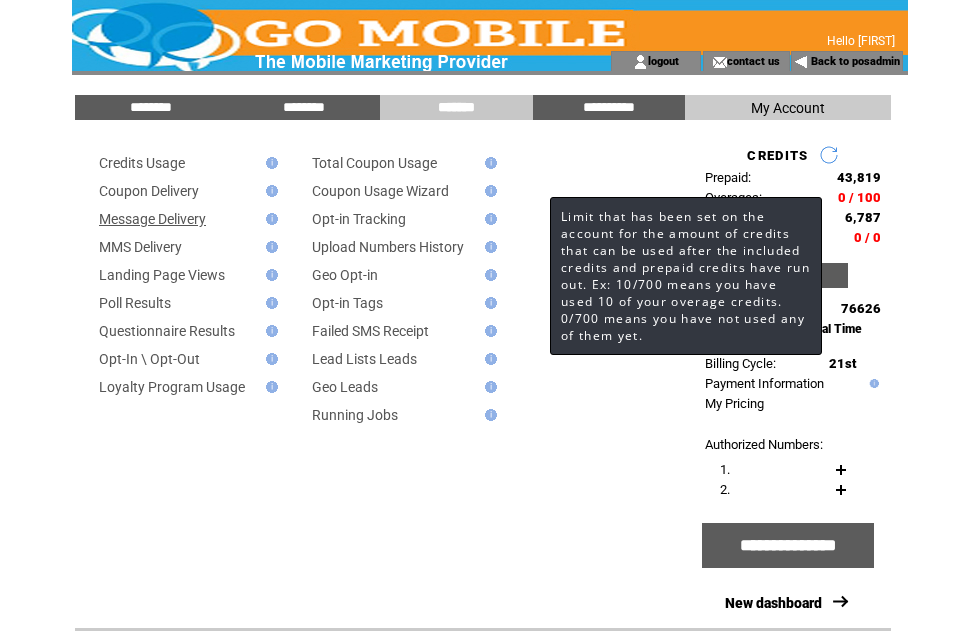 click on "Back to posadmin" at bounding box center [855, 61] 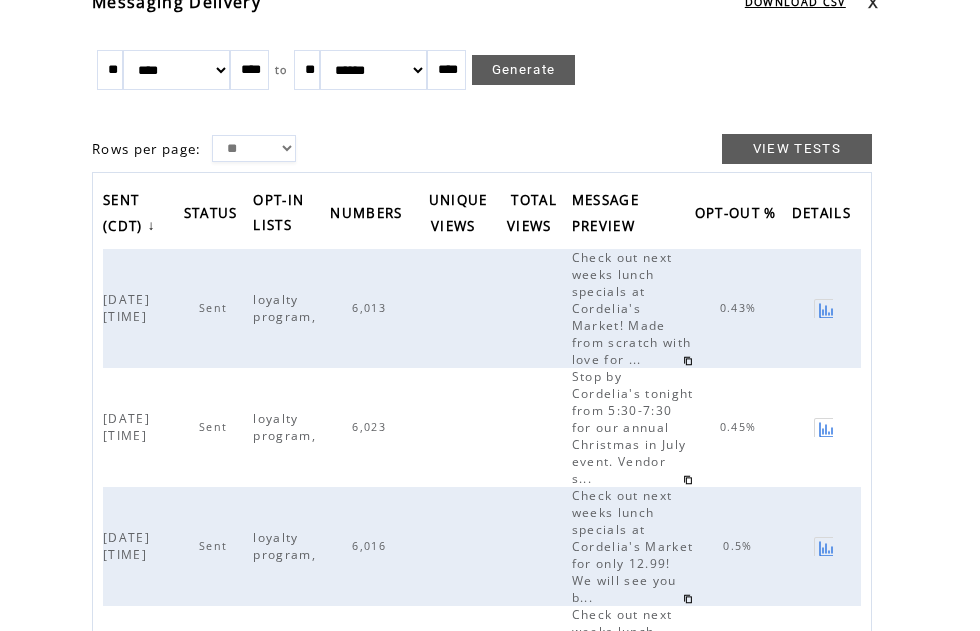 scroll, scrollTop: 134, scrollLeft: 0, axis: vertical 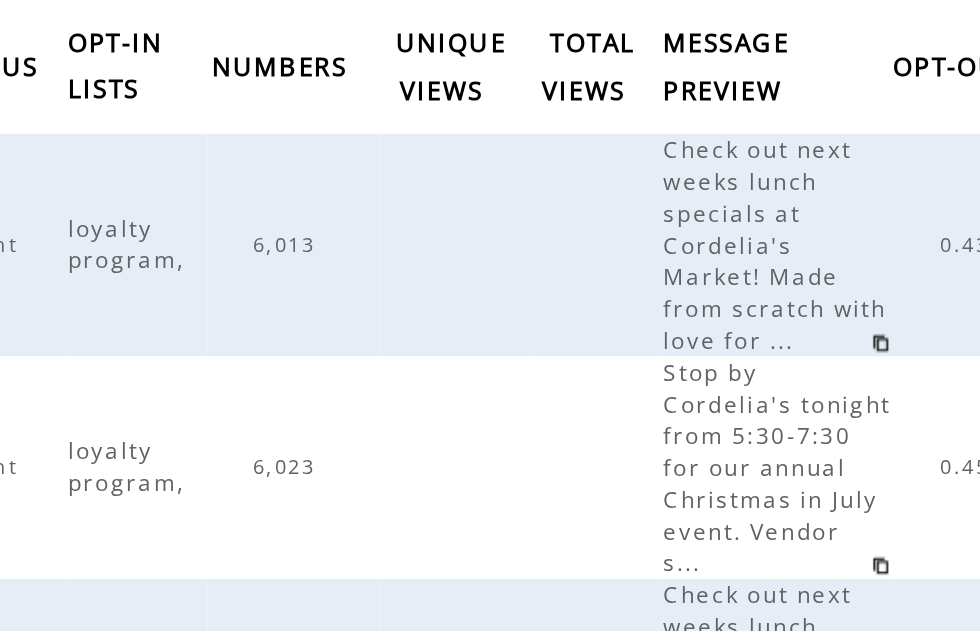 click on "6,013" at bounding box center [371, 273] 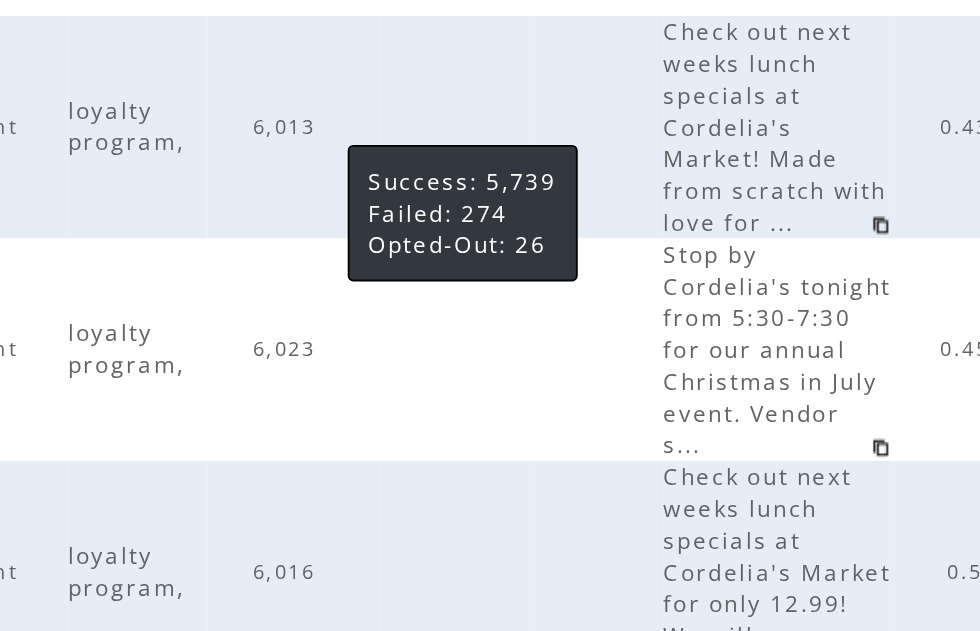 click on "6,023" at bounding box center (371, 392) 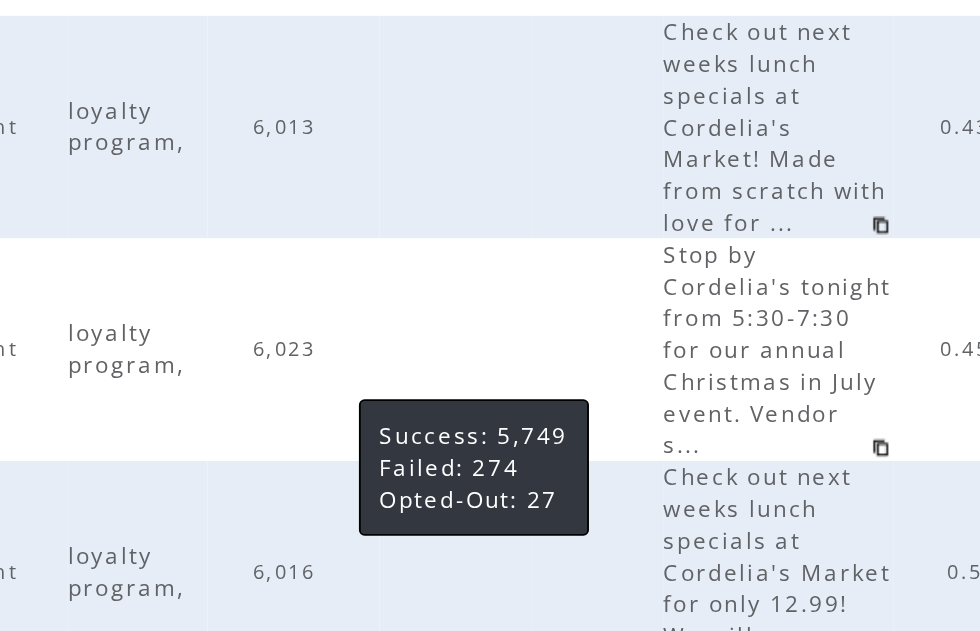 click on "6,013" at bounding box center [371, 273] 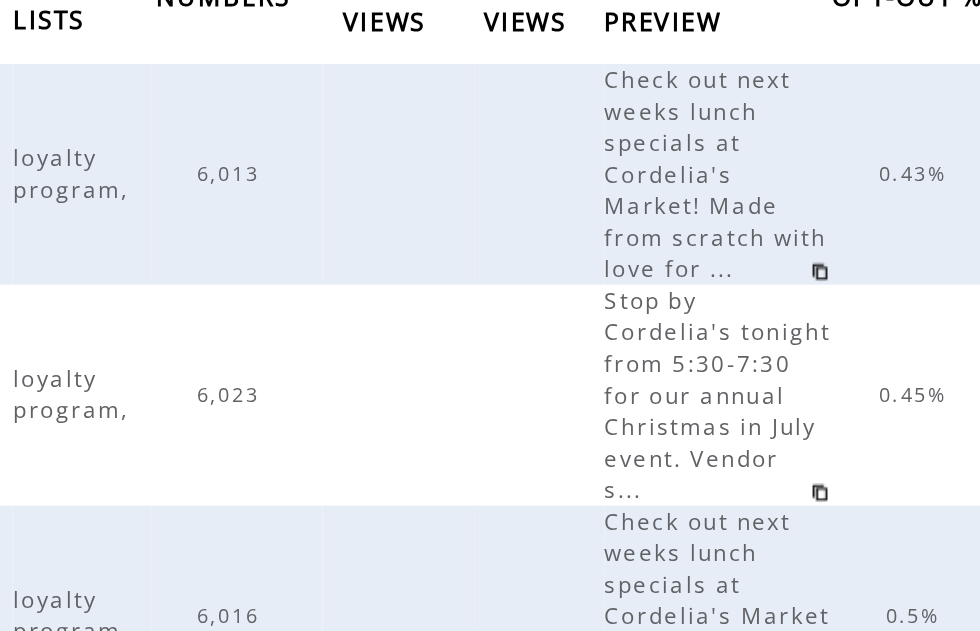 click on "6,023" at bounding box center (371, 392) 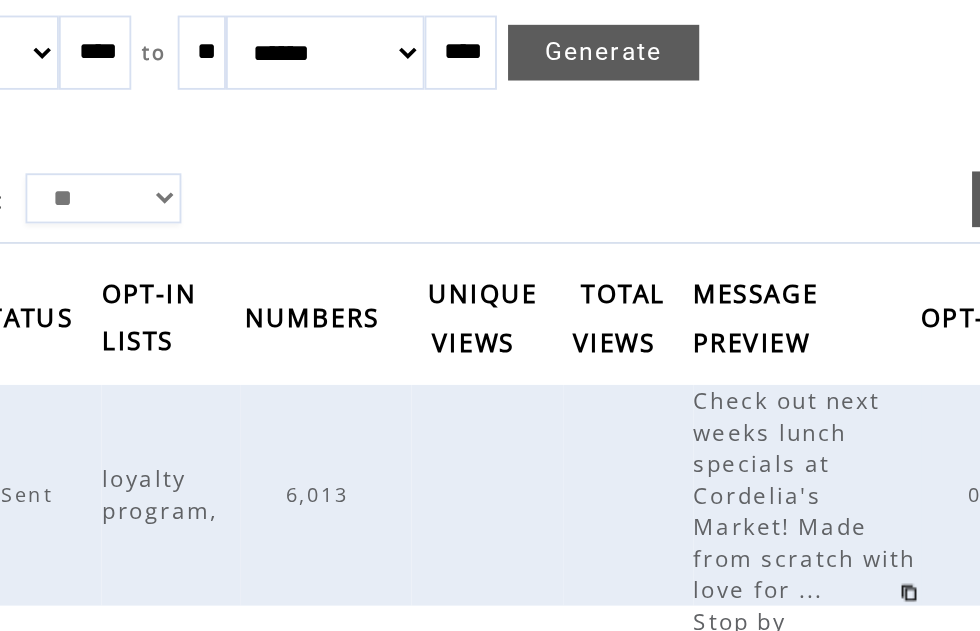 scroll, scrollTop: 140, scrollLeft: 0, axis: vertical 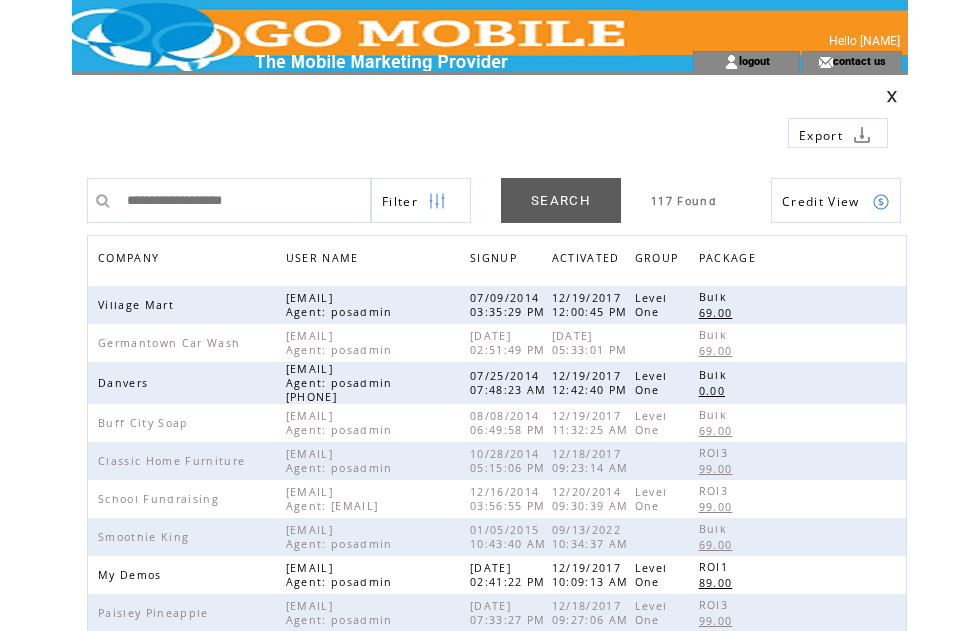 click on "COMPANY" at bounding box center [131, 260] 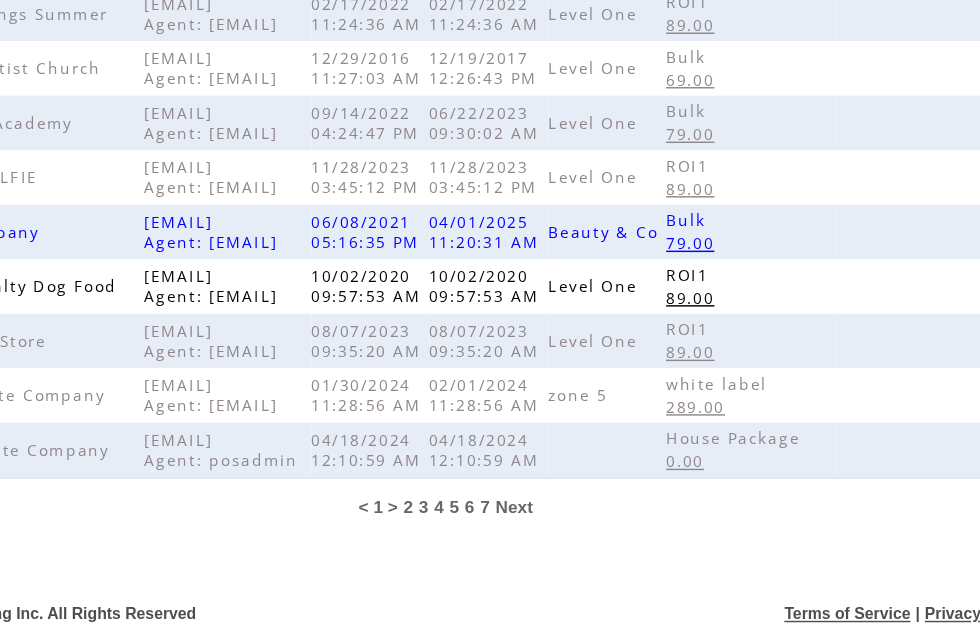 scroll, scrollTop: 630, scrollLeft: 0, axis: vertical 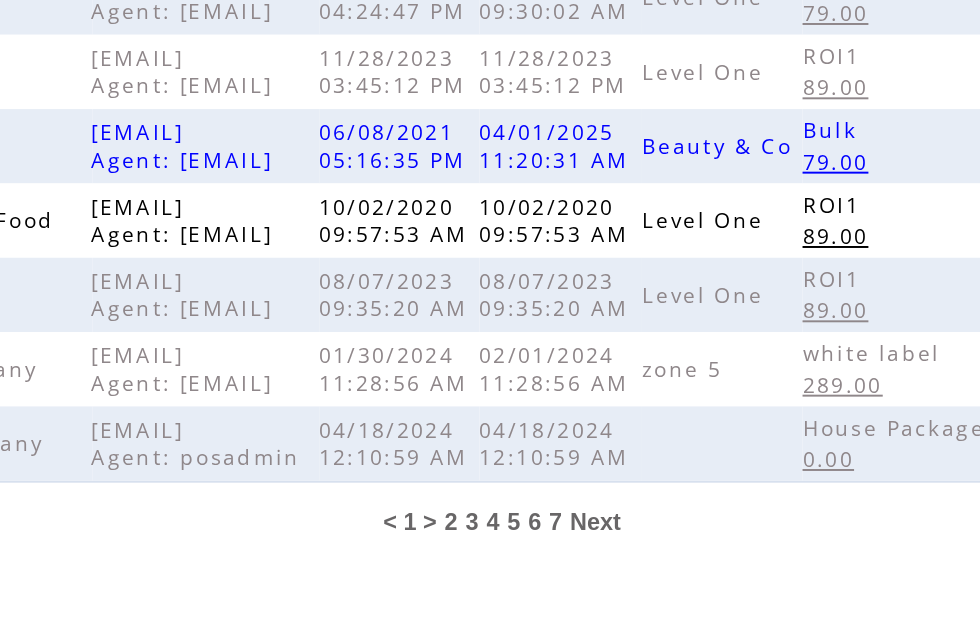 click on "3" at bounding box center [484, 541] 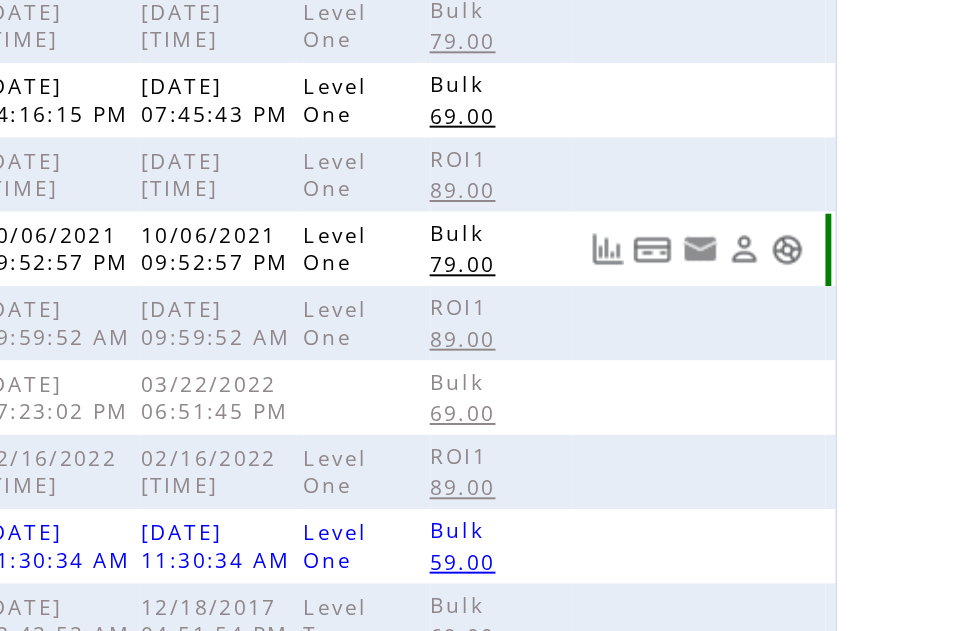 click at bounding box center (881, 311) 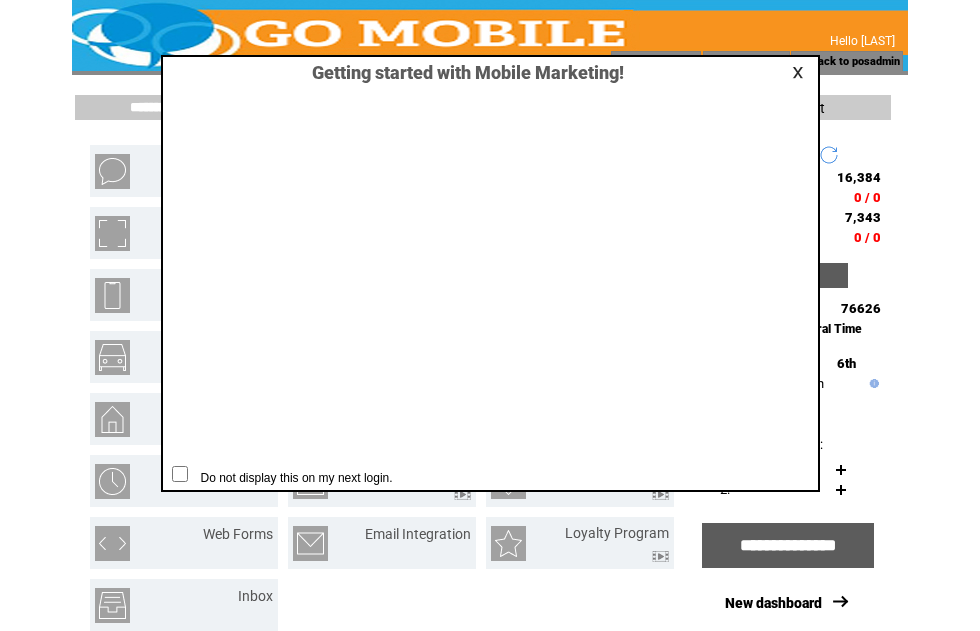 scroll, scrollTop: 1, scrollLeft: 0, axis: vertical 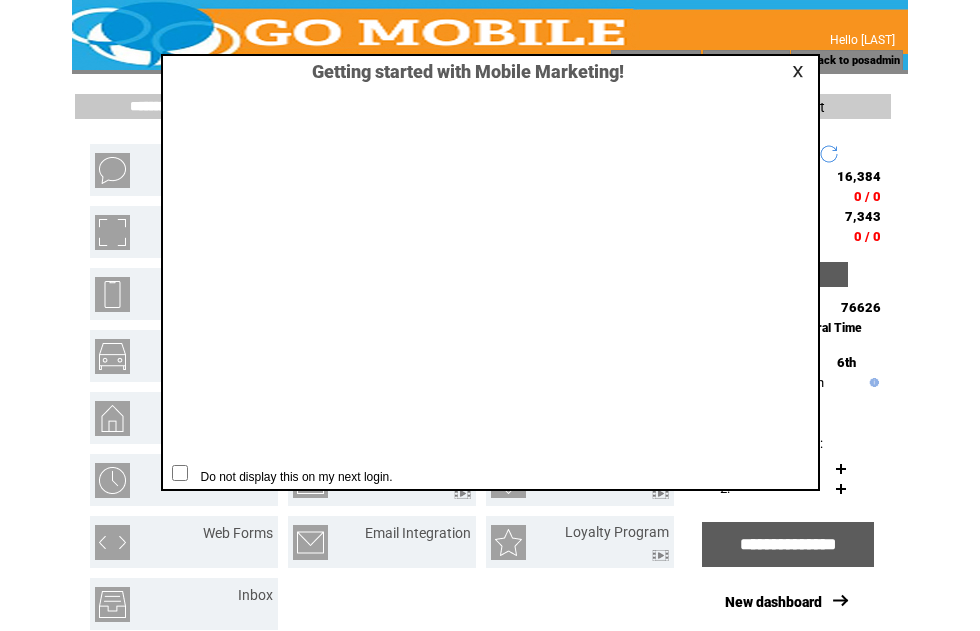 click at bounding box center (801, 71) 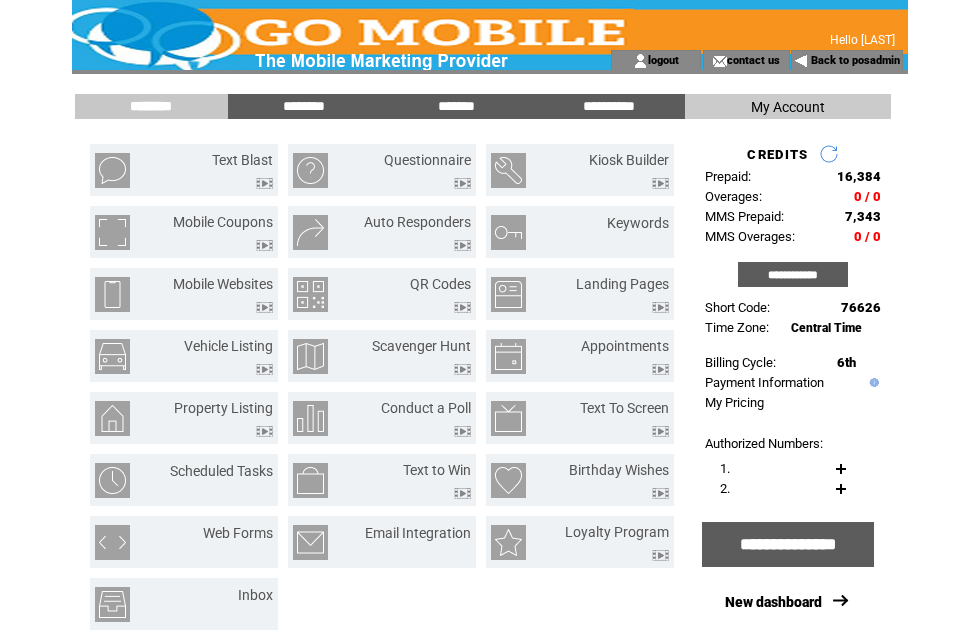 click on "*******" at bounding box center (456, 106) 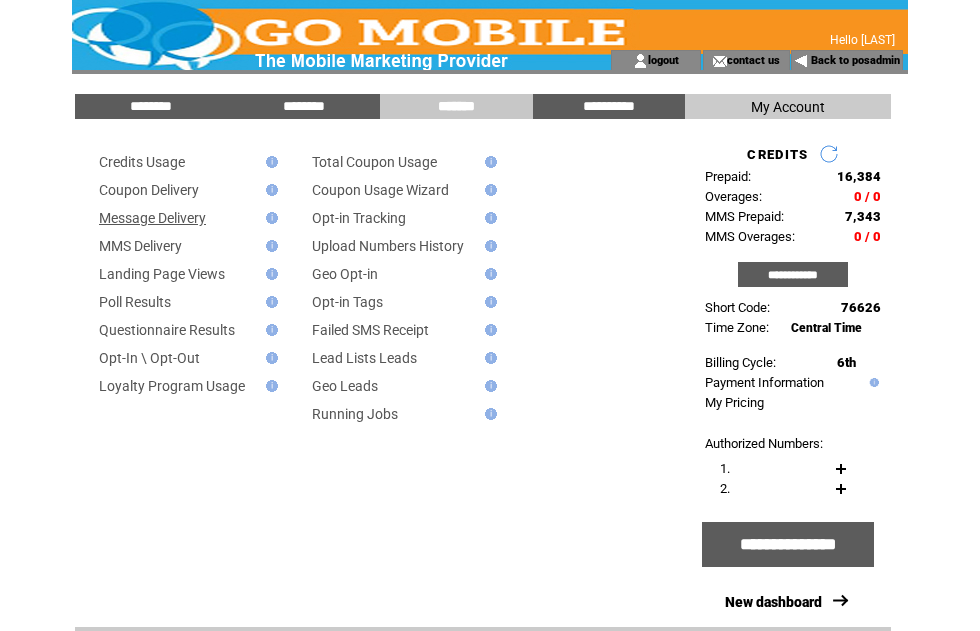 click on "Message Delivery" at bounding box center (152, 218) 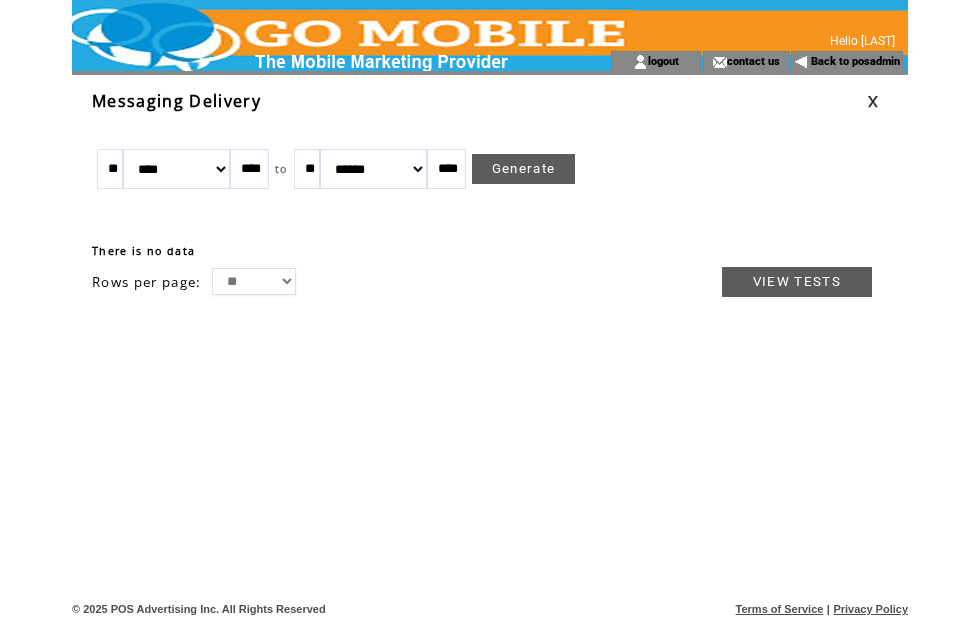 scroll, scrollTop: 0, scrollLeft: 0, axis: both 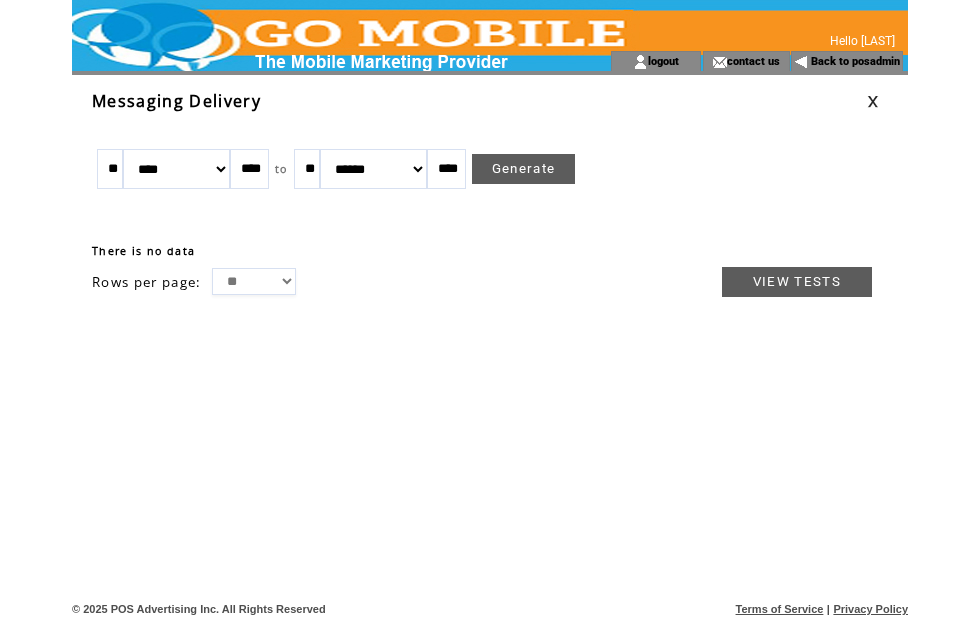 click at bounding box center (873, 101) 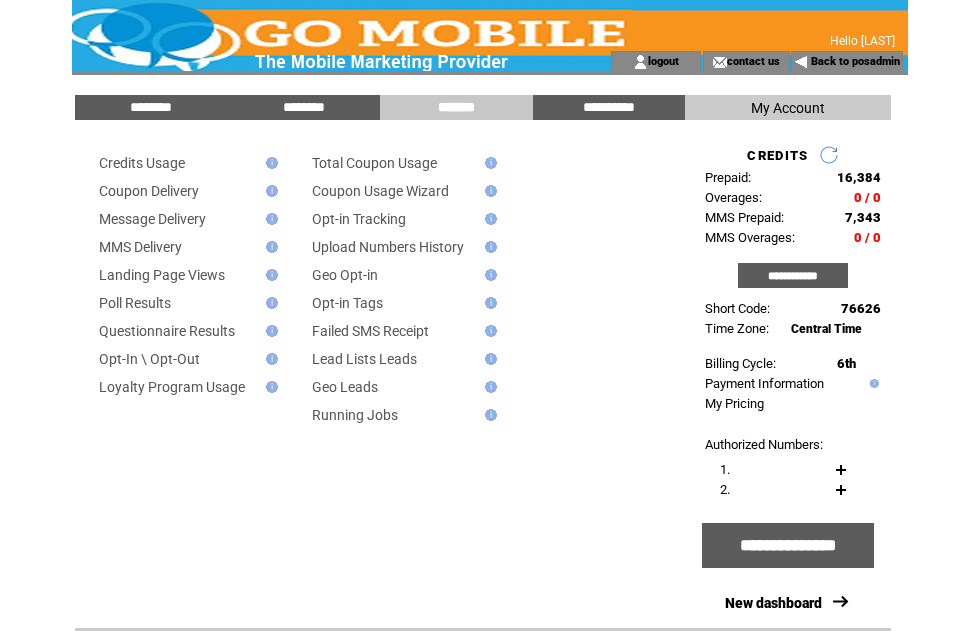scroll, scrollTop: 0, scrollLeft: 0, axis: both 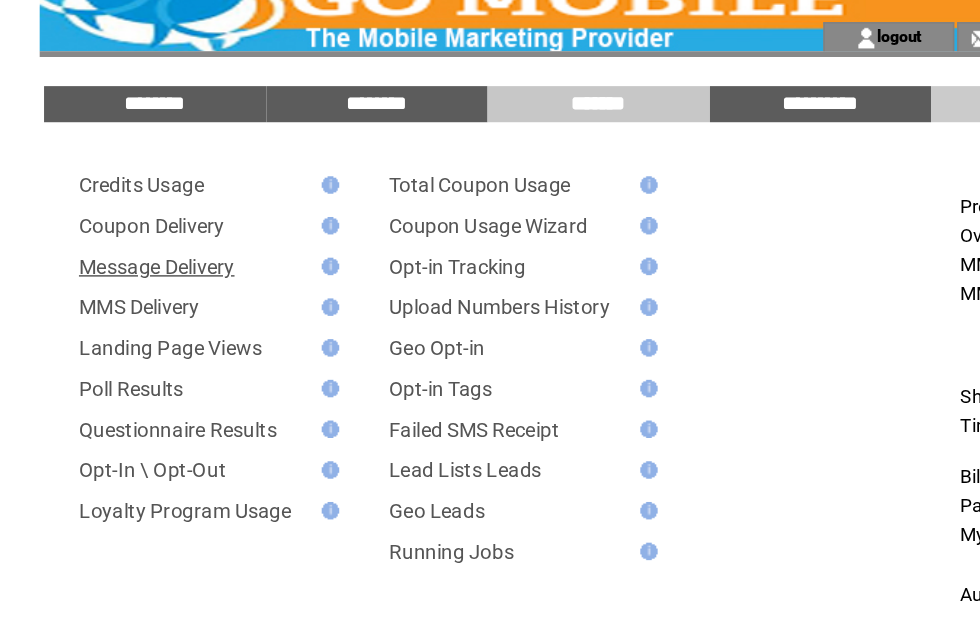 click on "Message Delivery" at bounding box center [152, 219] 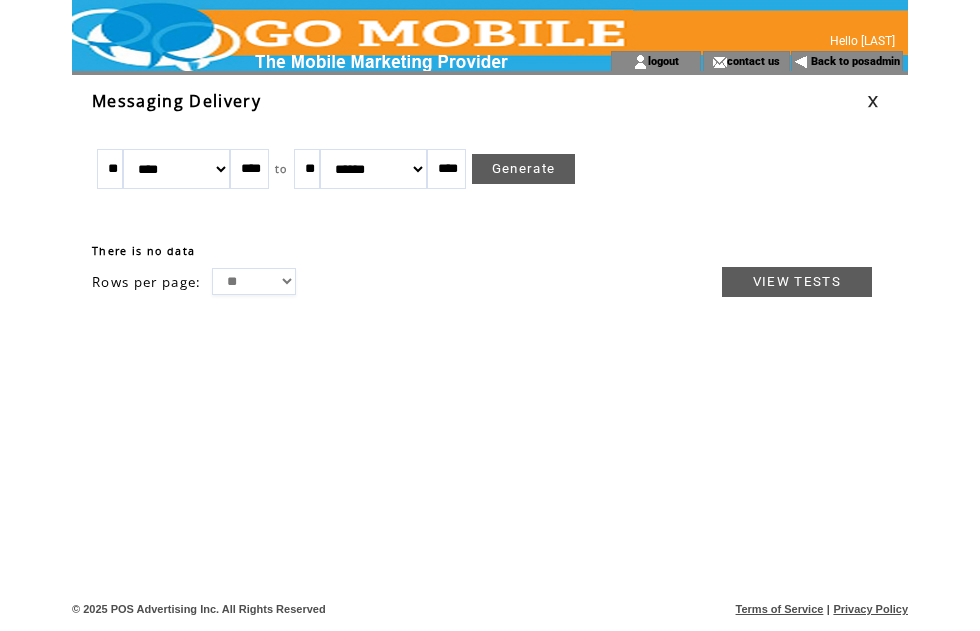 scroll, scrollTop: 0, scrollLeft: 0, axis: both 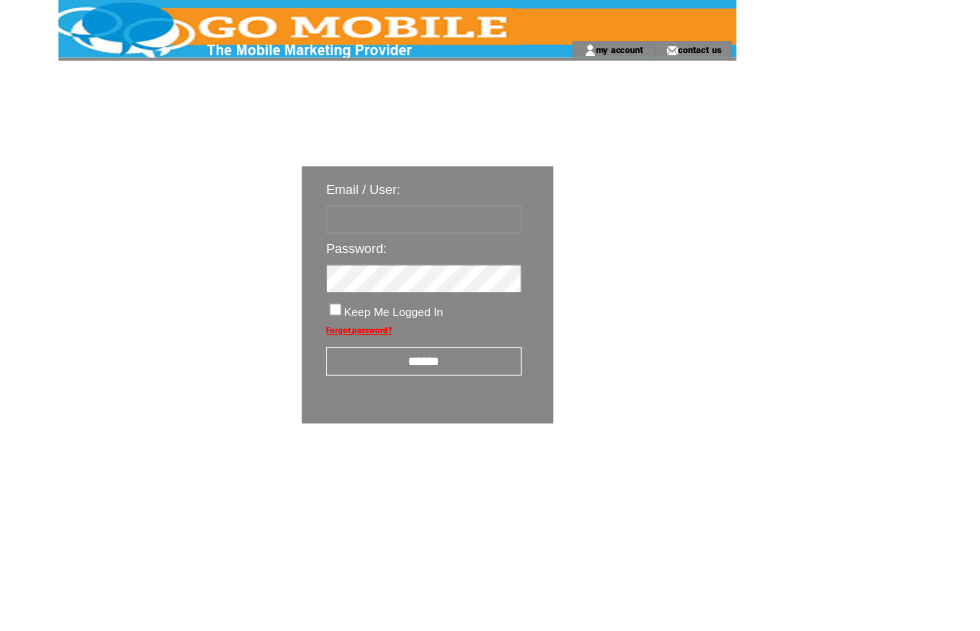 click at bounding box center (522, 270) 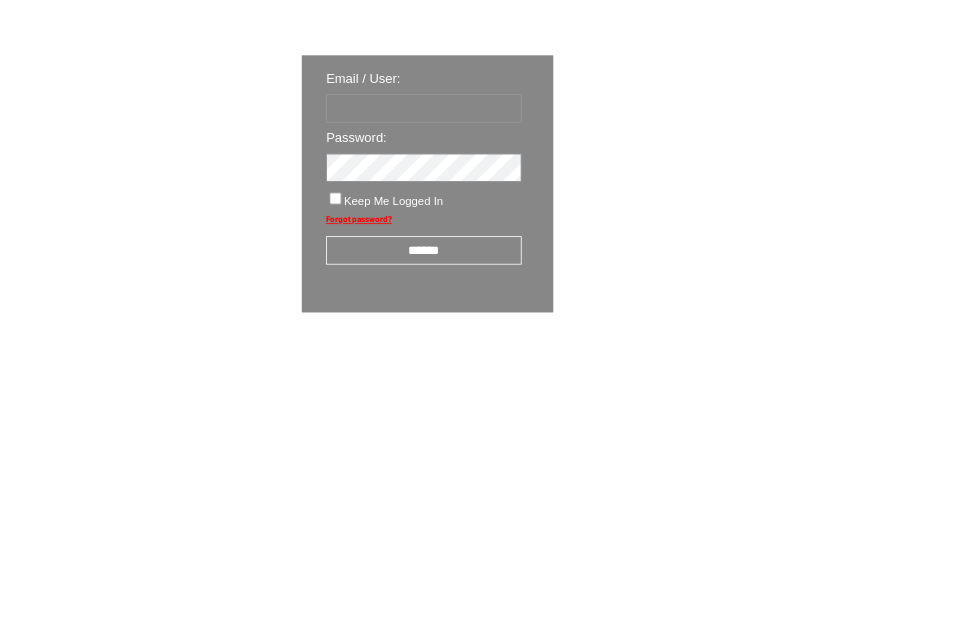 scroll, scrollTop: 34, scrollLeft: 0, axis: vertical 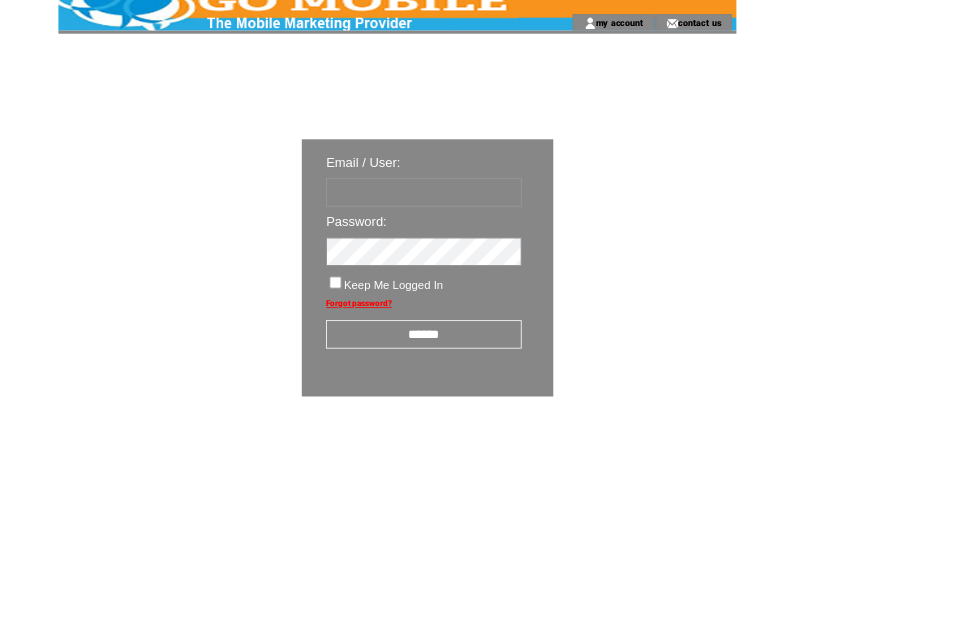 type on "********" 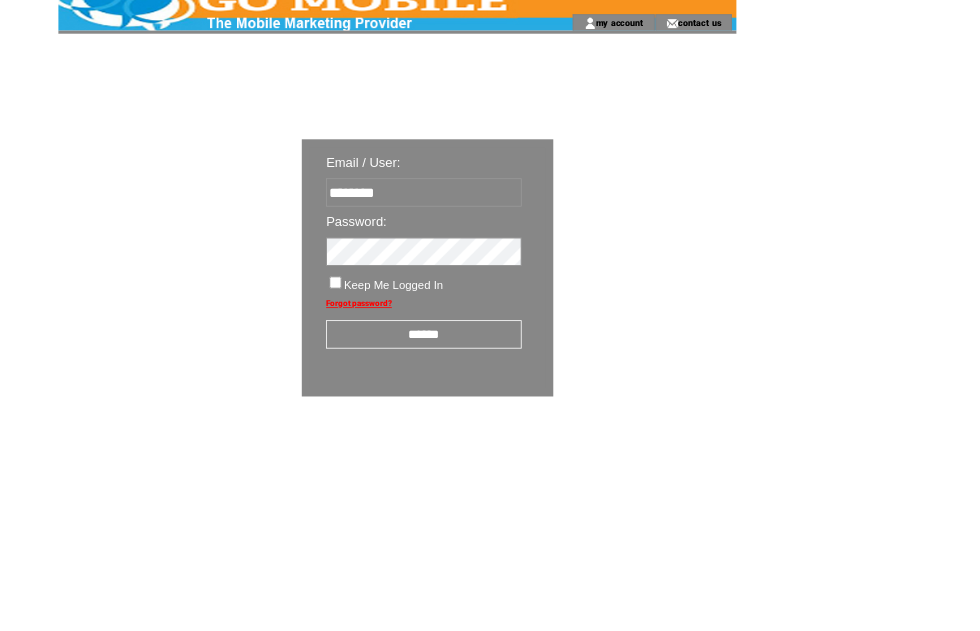 scroll, scrollTop: 34, scrollLeft: 0, axis: vertical 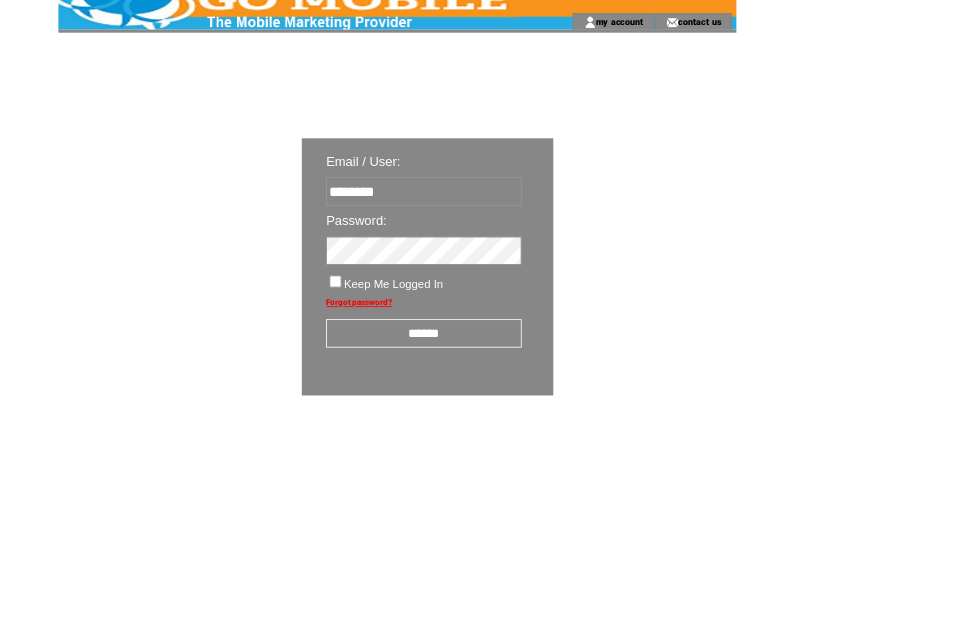click on "******" at bounding box center [522, 411] 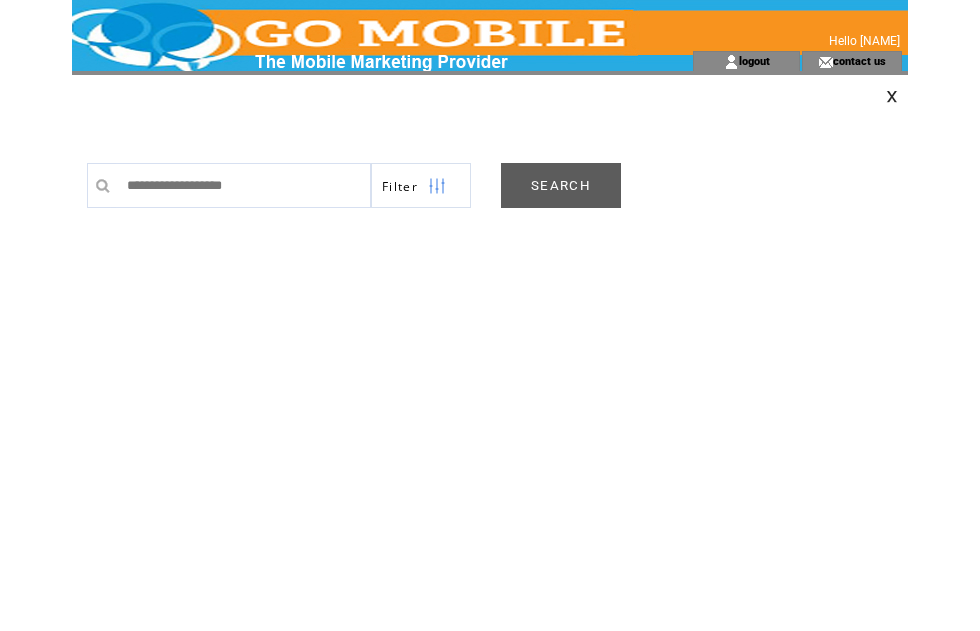 scroll, scrollTop: 0, scrollLeft: 0, axis: both 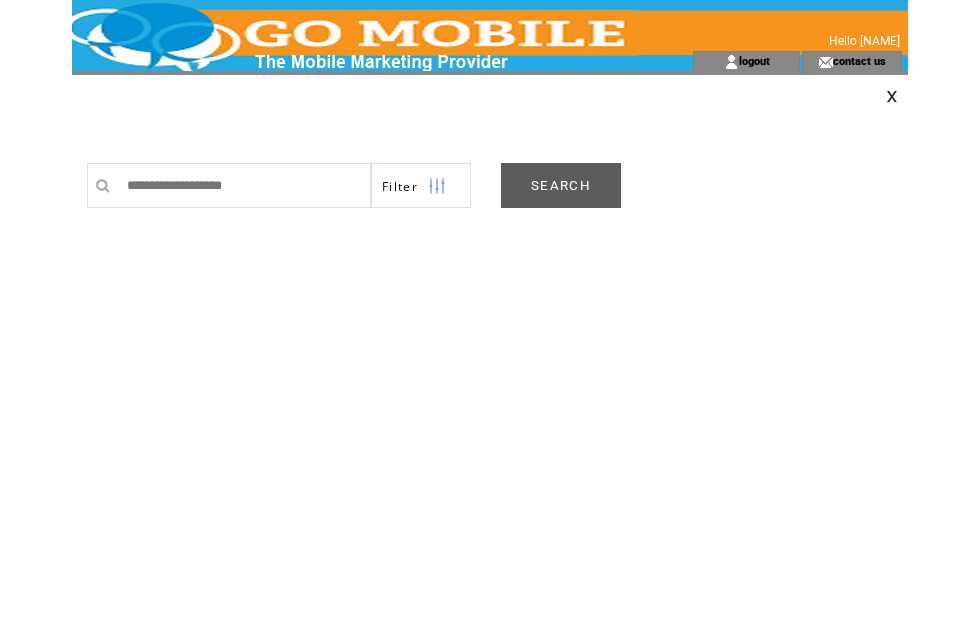 click on "SEARCH" at bounding box center (561, 185) 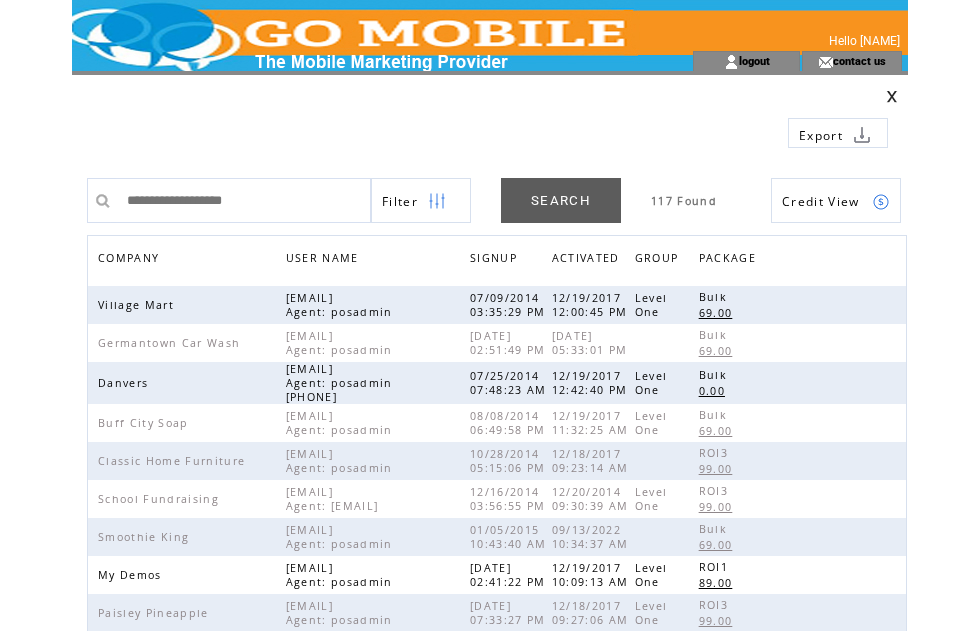 scroll, scrollTop: 0, scrollLeft: 0, axis: both 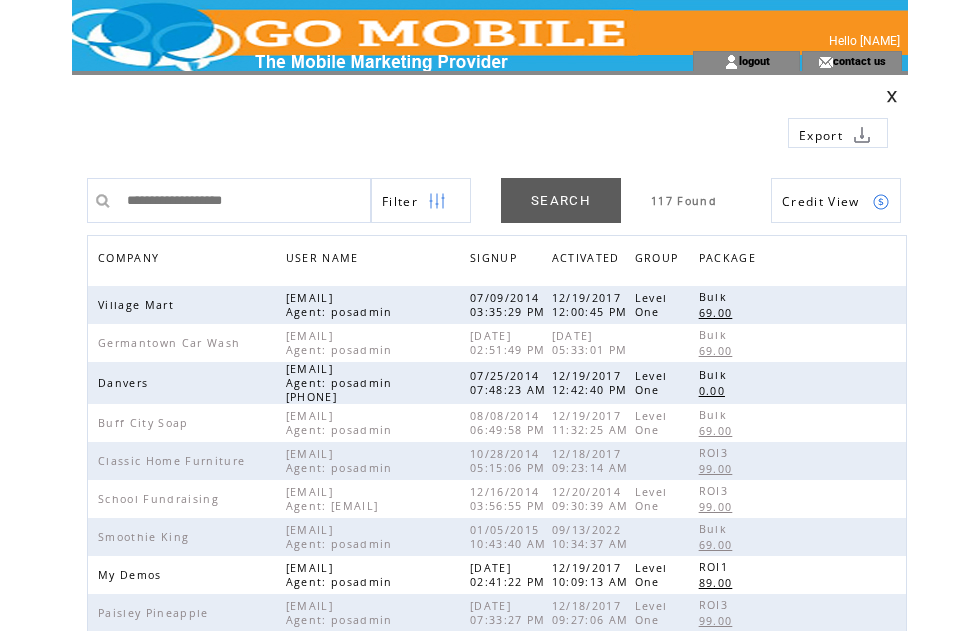 click on "COMPANY" at bounding box center [131, 260] 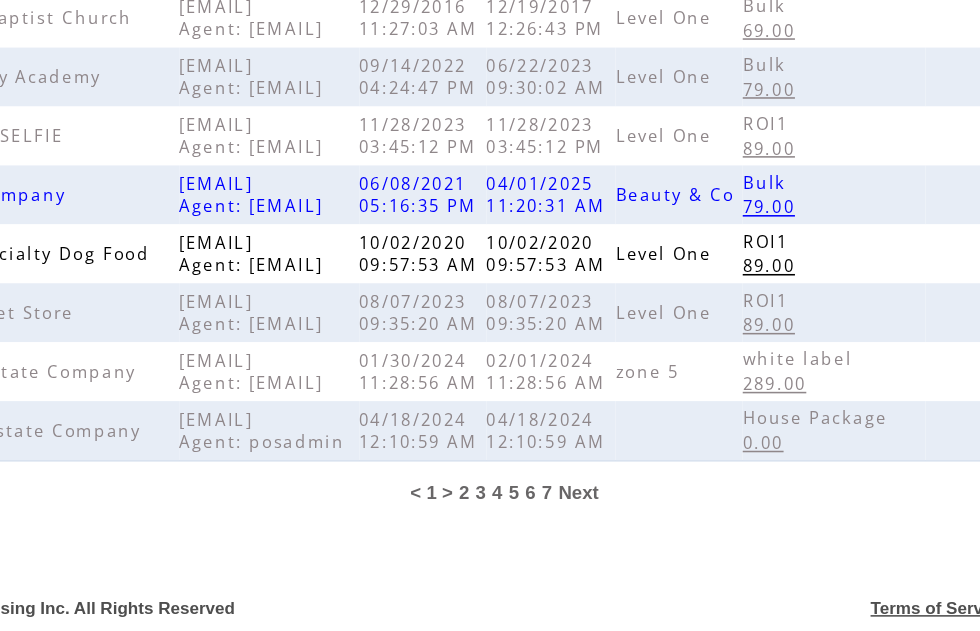 scroll, scrollTop: 630, scrollLeft: 0, axis: vertical 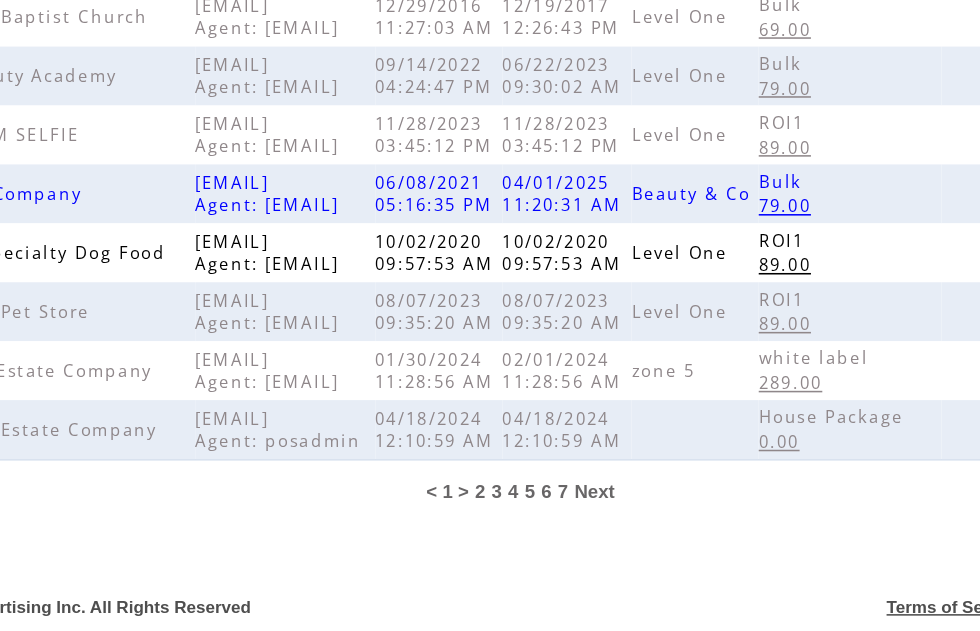 click on "2" at bounding box center (473, 541) 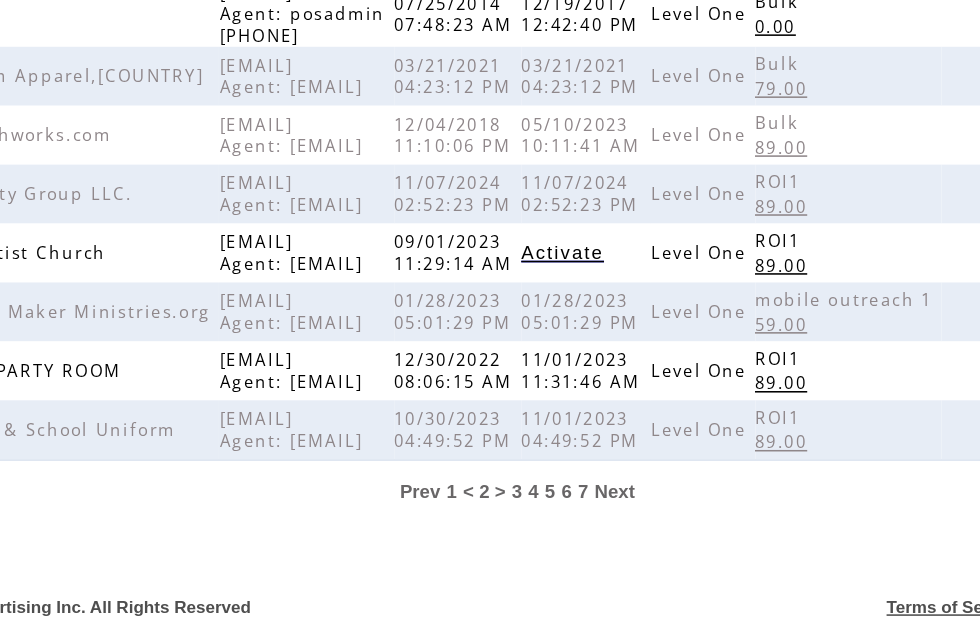 scroll, scrollTop: 510, scrollLeft: 0, axis: vertical 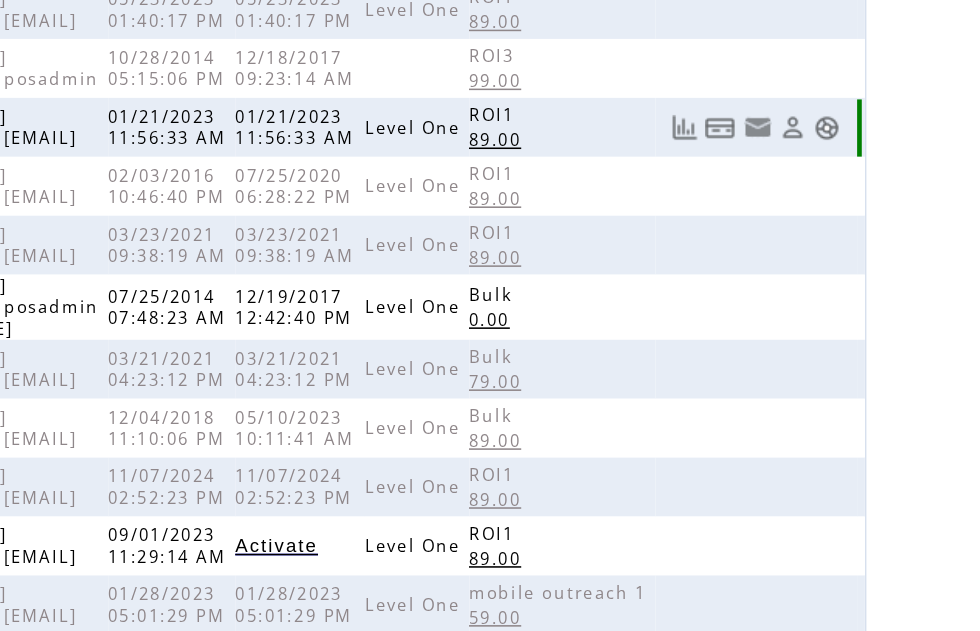 click at bounding box center (881, 117) 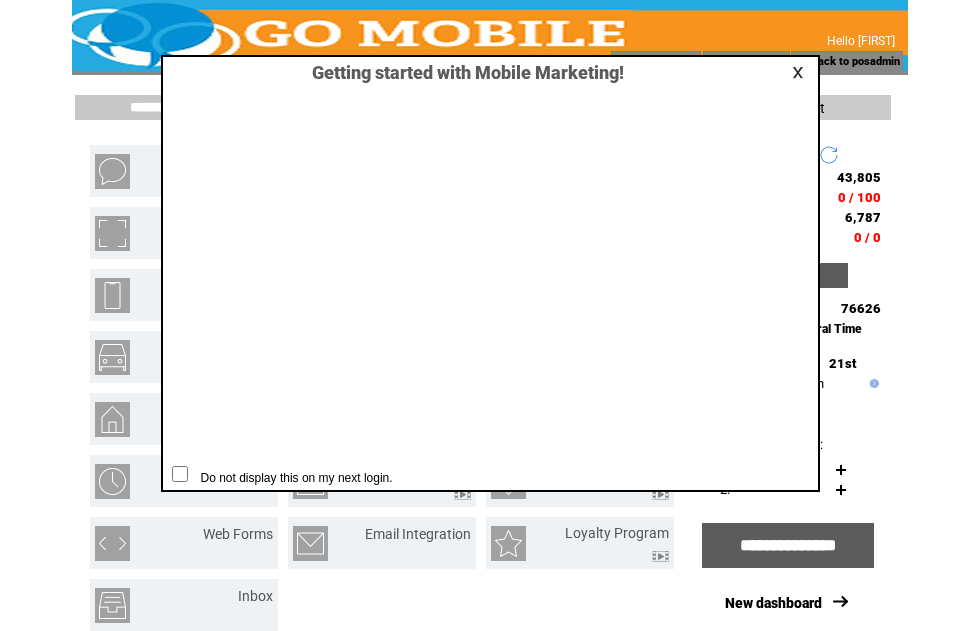 scroll, scrollTop: 1, scrollLeft: 0, axis: vertical 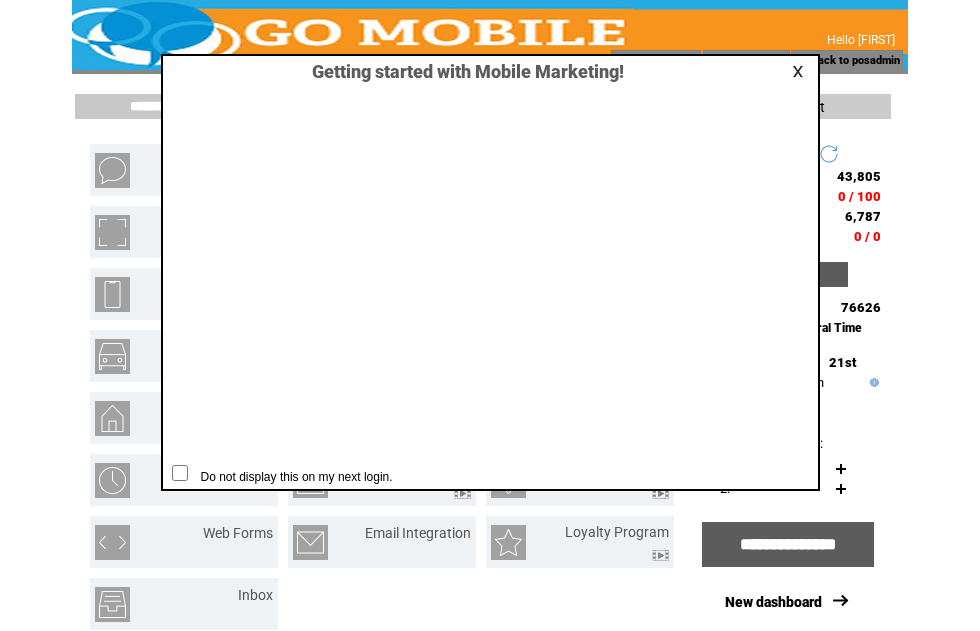 click at bounding box center (801, 71) 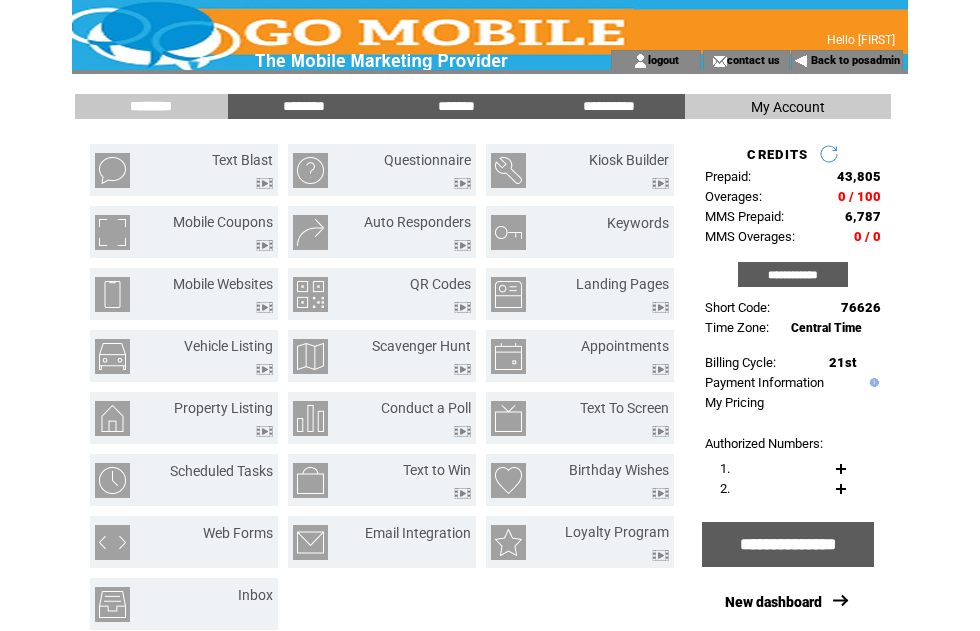 click on "Back to posadmin" at bounding box center [855, 60] 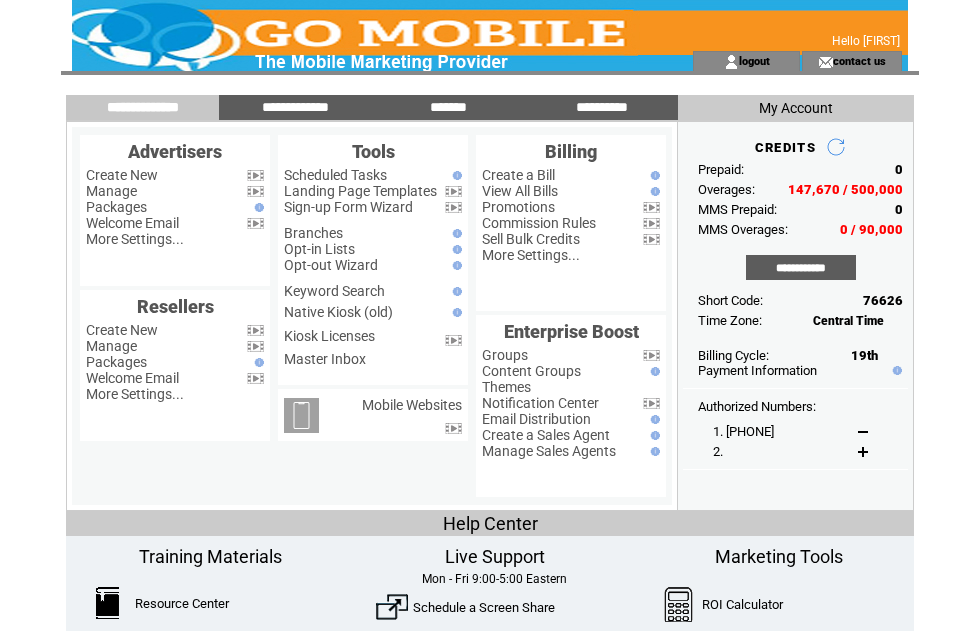 scroll, scrollTop: 0, scrollLeft: 0, axis: both 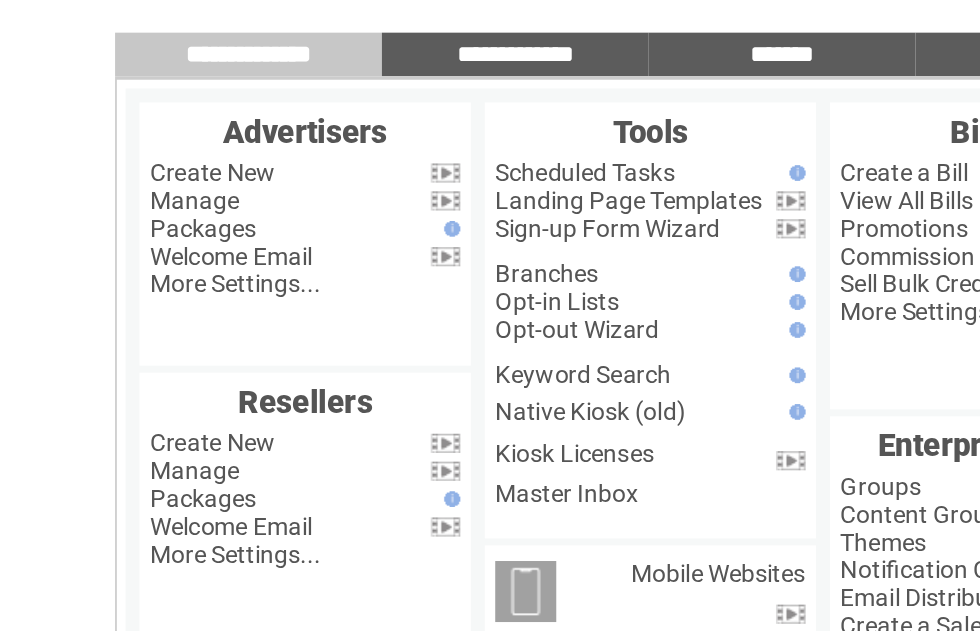 click on "Manage" at bounding box center [111, 191] 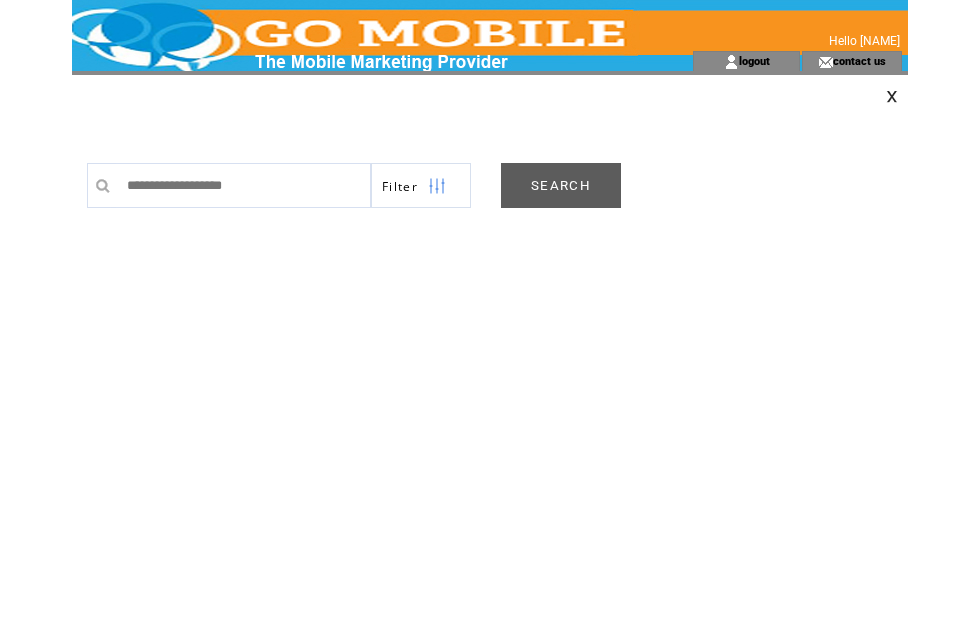 scroll, scrollTop: 0, scrollLeft: 0, axis: both 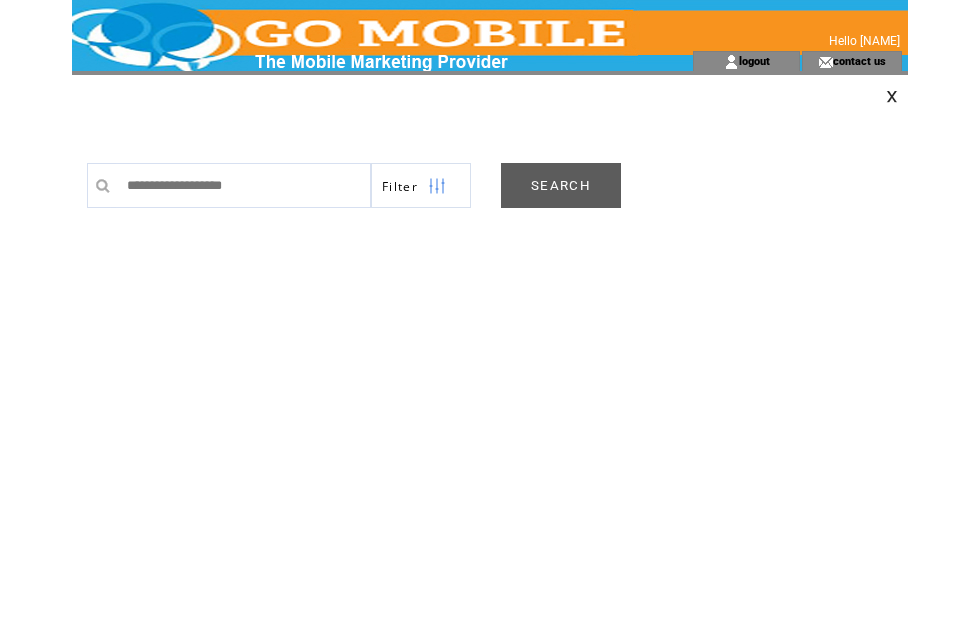 click on "SEARCH" at bounding box center (561, 185) 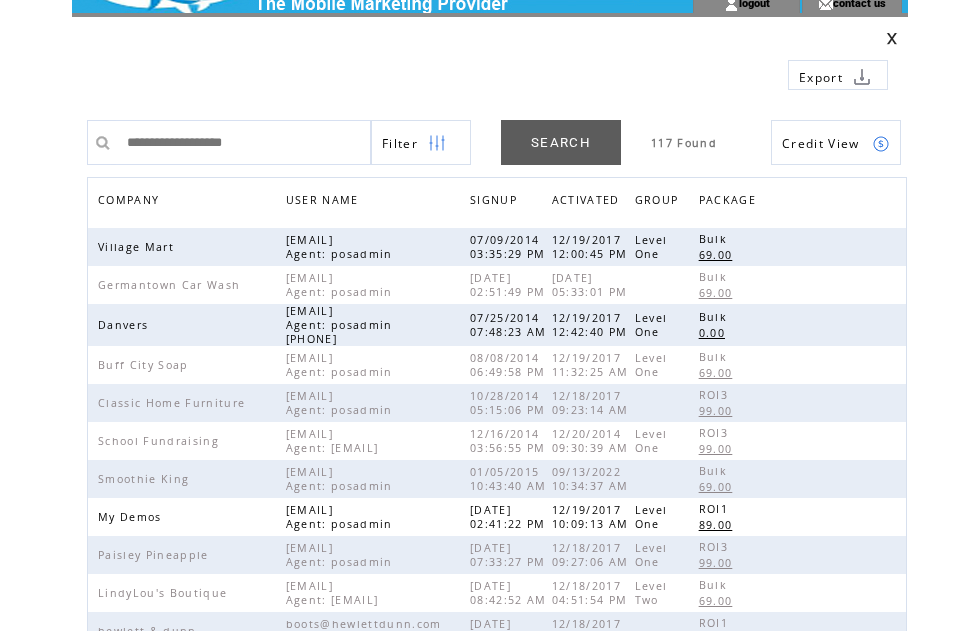 scroll, scrollTop: 58, scrollLeft: 0, axis: vertical 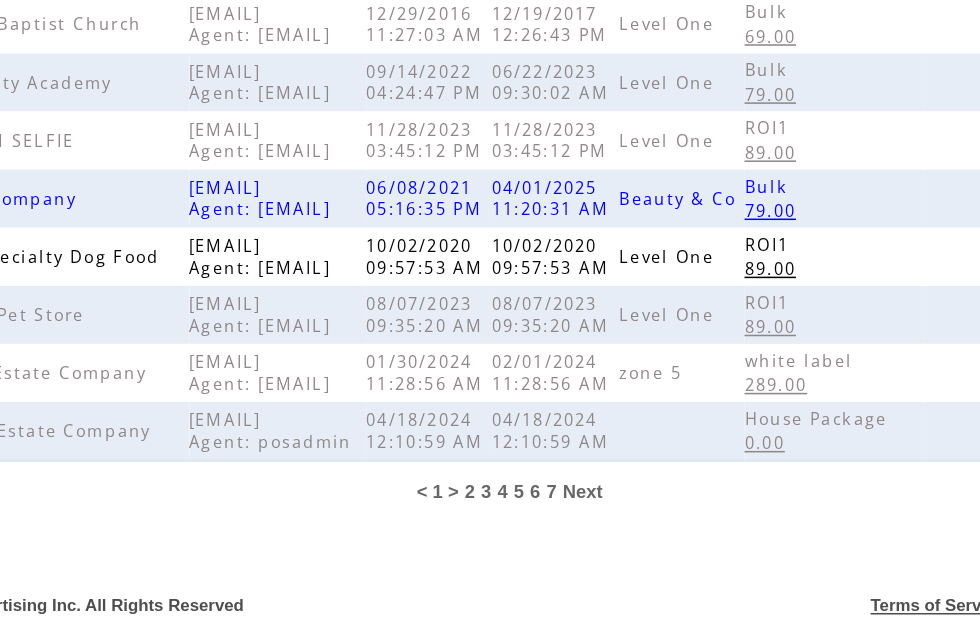 click on "2" at bounding box center (473, 541) 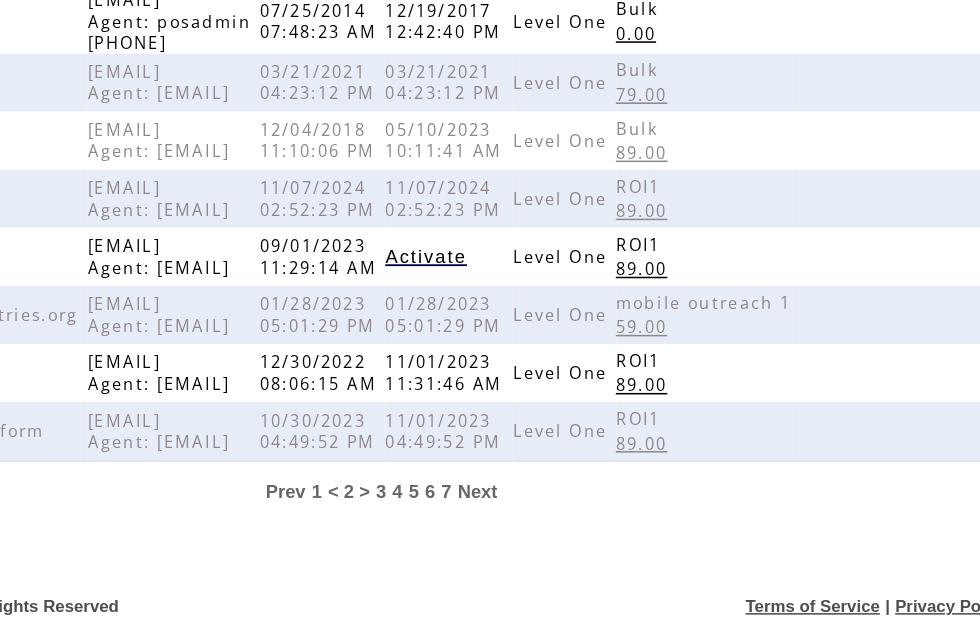 click on "4" at bounding box center [508, 541] 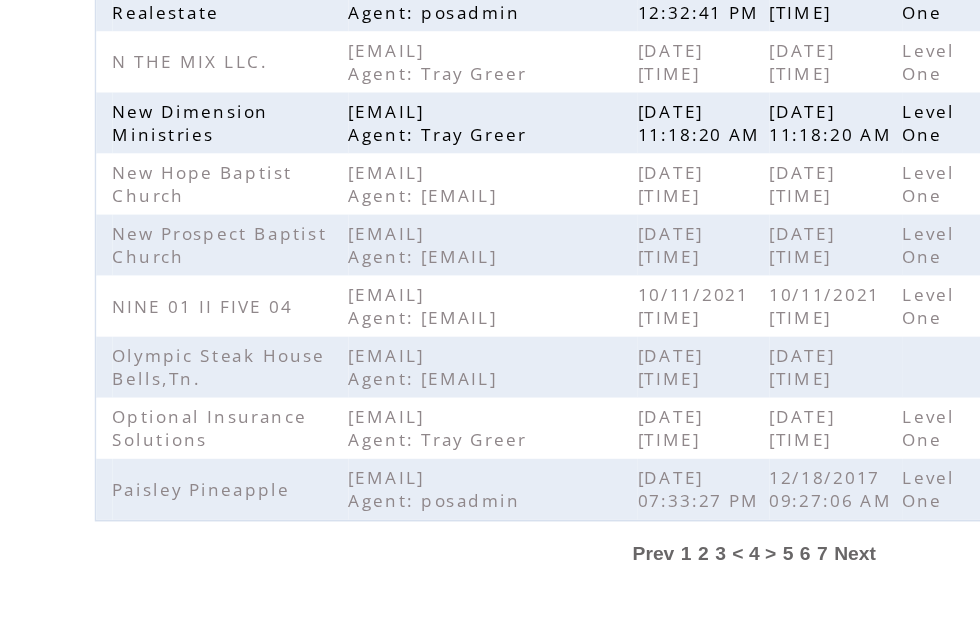 scroll, scrollTop: 644, scrollLeft: 0, axis: vertical 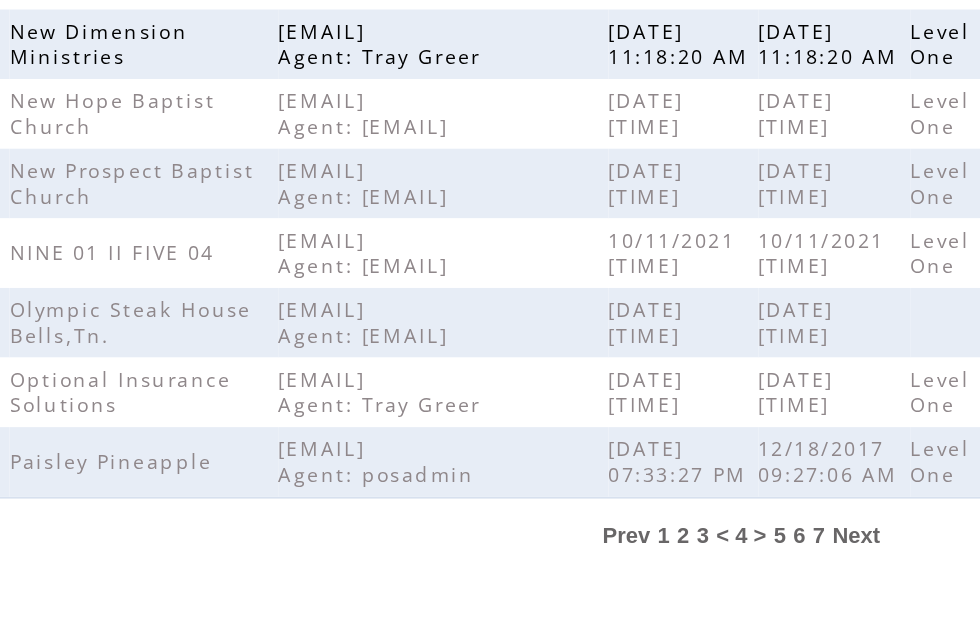 click on "3" at bounding box center [476, 541] 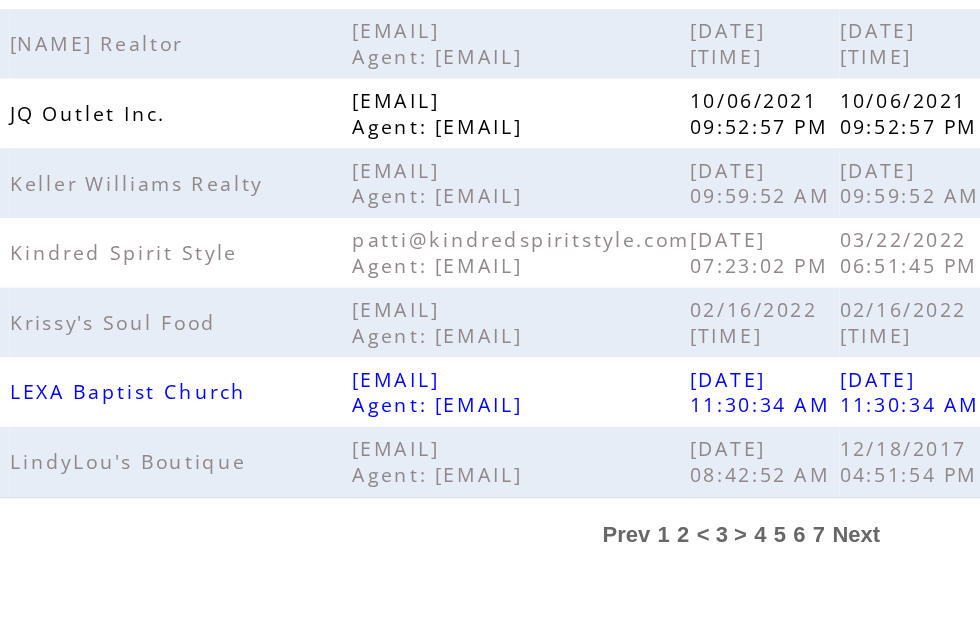 scroll, scrollTop: 640, scrollLeft: 0, axis: vertical 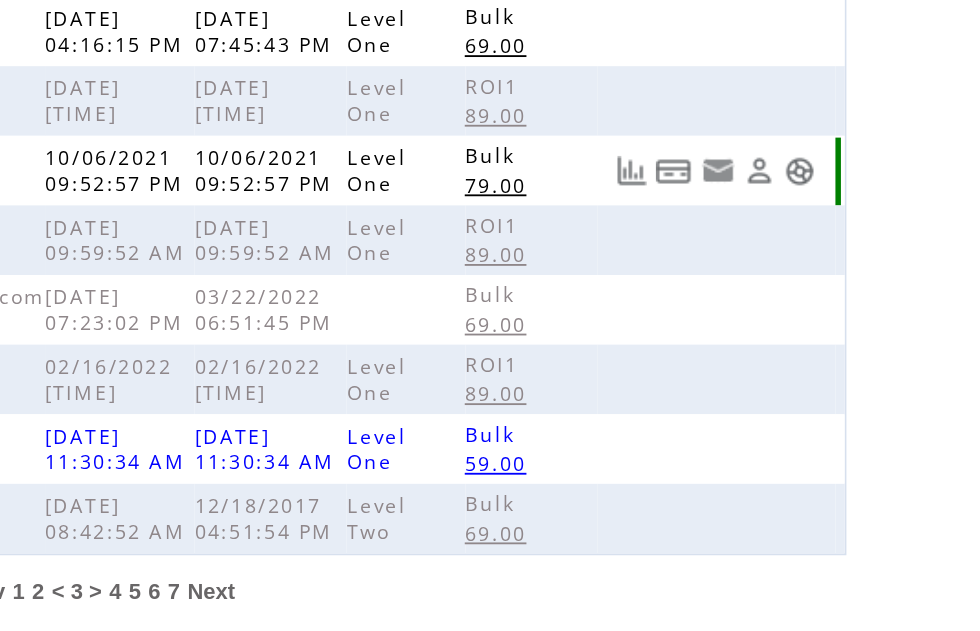 click at bounding box center [881, 311] 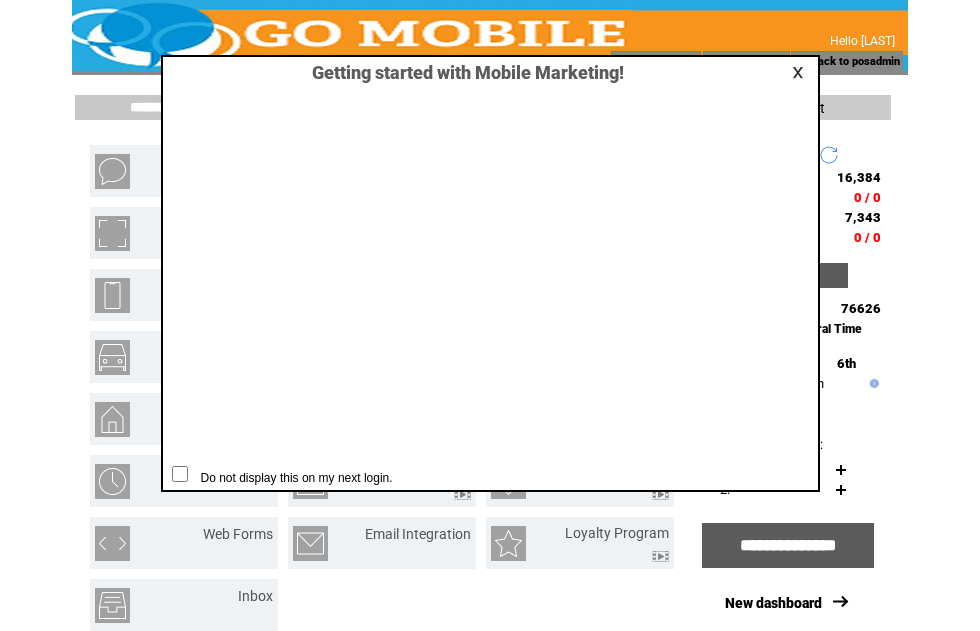 scroll, scrollTop: 1, scrollLeft: 0, axis: vertical 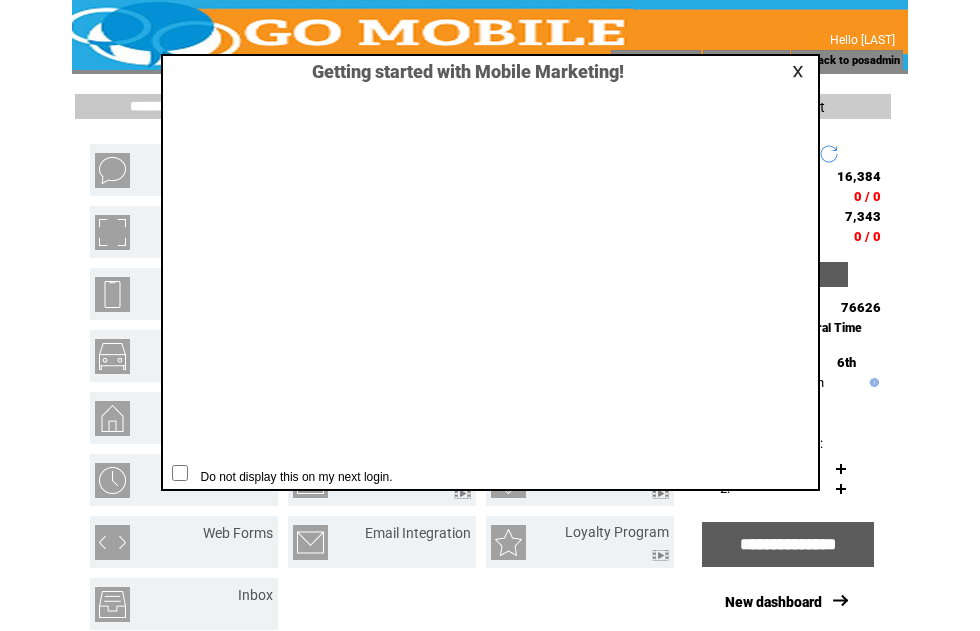 click at bounding box center [801, 71] 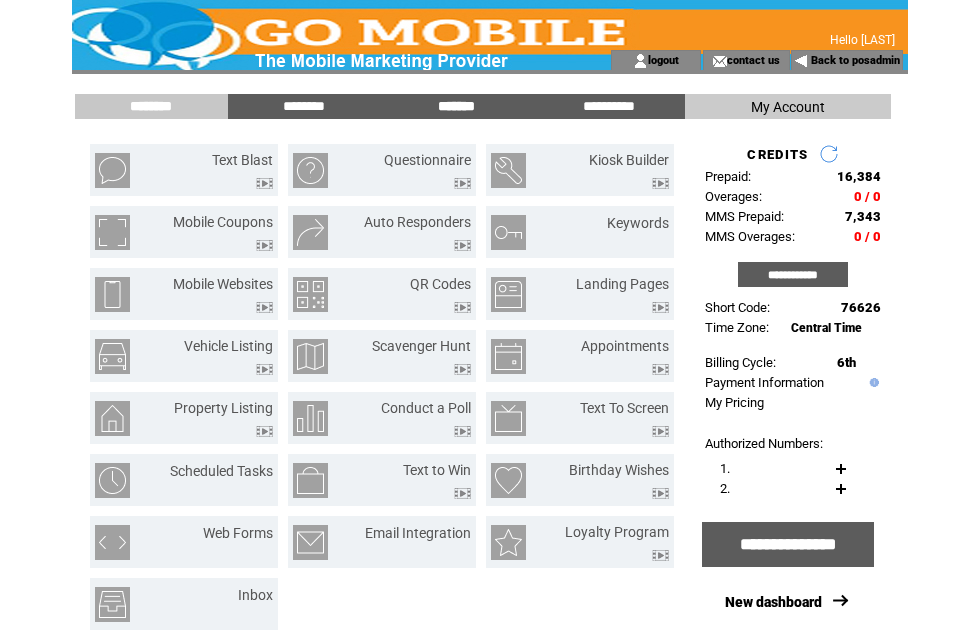 click on "*******" at bounding box center (456, 106) 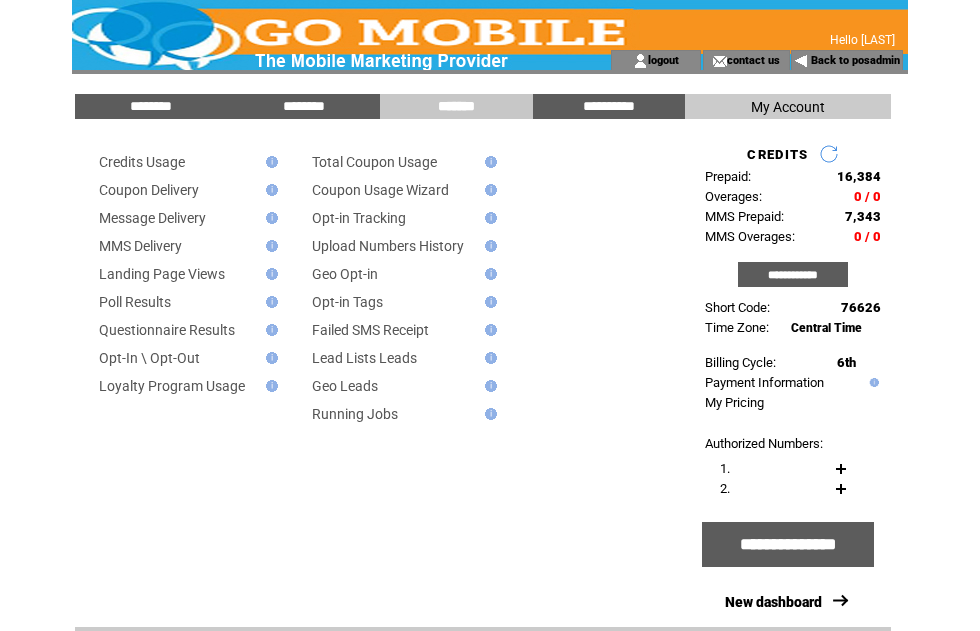 click on "Message Delivery" at bounding box center (152, 218) 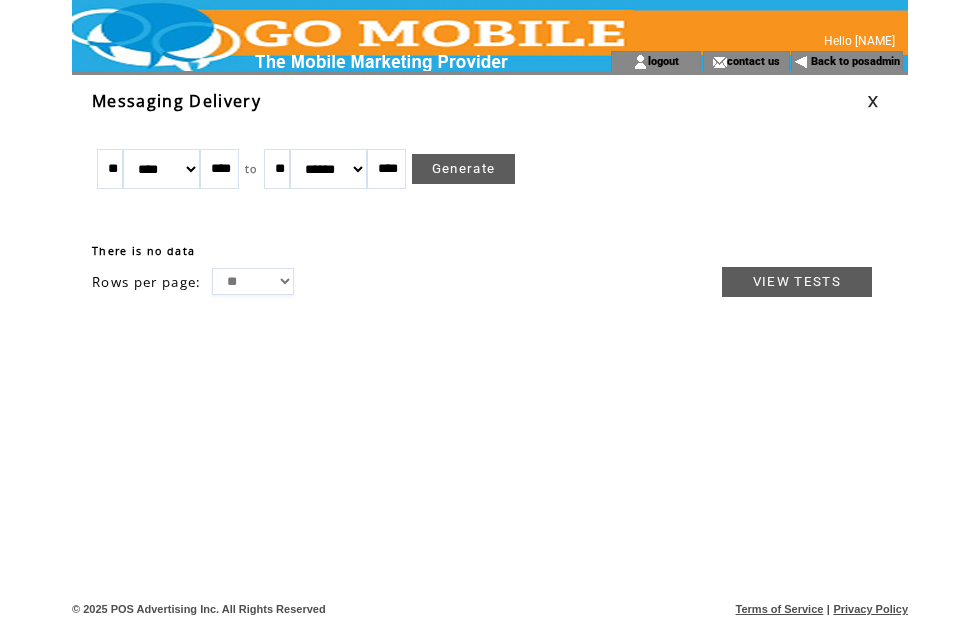 scroll, scrollTop: 0, scrollLeft: 0, axis: both 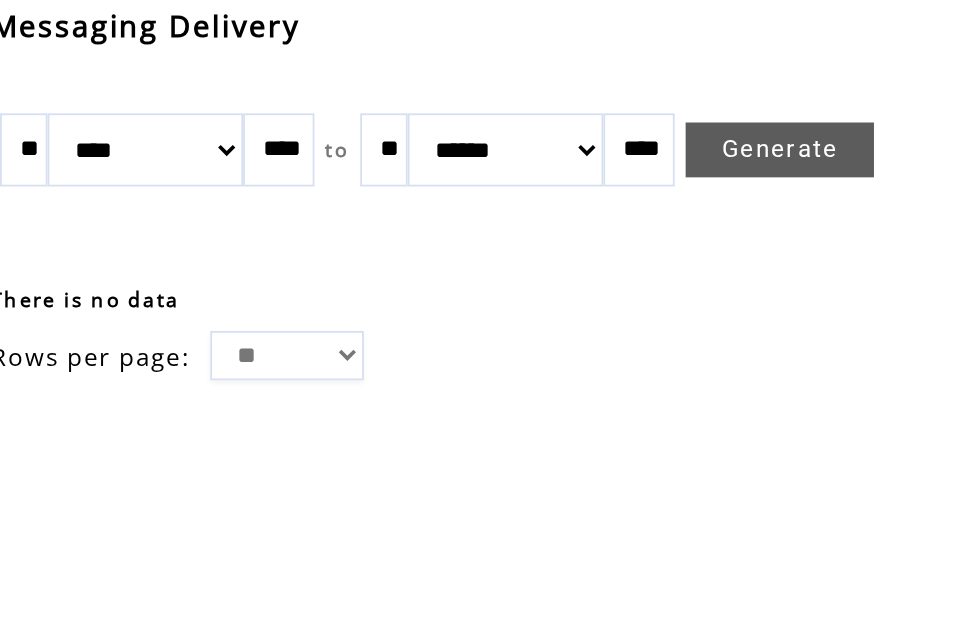 click on "******* 		 ******** 		 ***** 		 ***** 		 *** 		 **** 		 **** 		 ****** 		 ********* 		 ******* 		 ******** 		 ********" at bounding box center (176, 169) 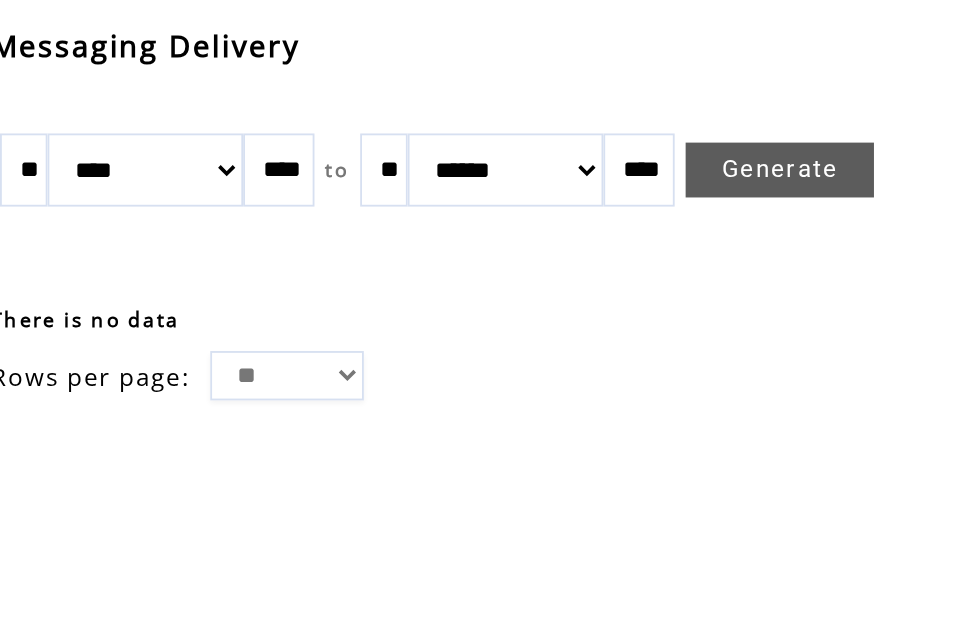 click on "******* 		 ******** 		 ***** 		 ***** 		 *** 		 **** 		 **** 		 ****** 		 ********* 		 ******* 		 ******** 		 ********" at bounding box center [176, 169] 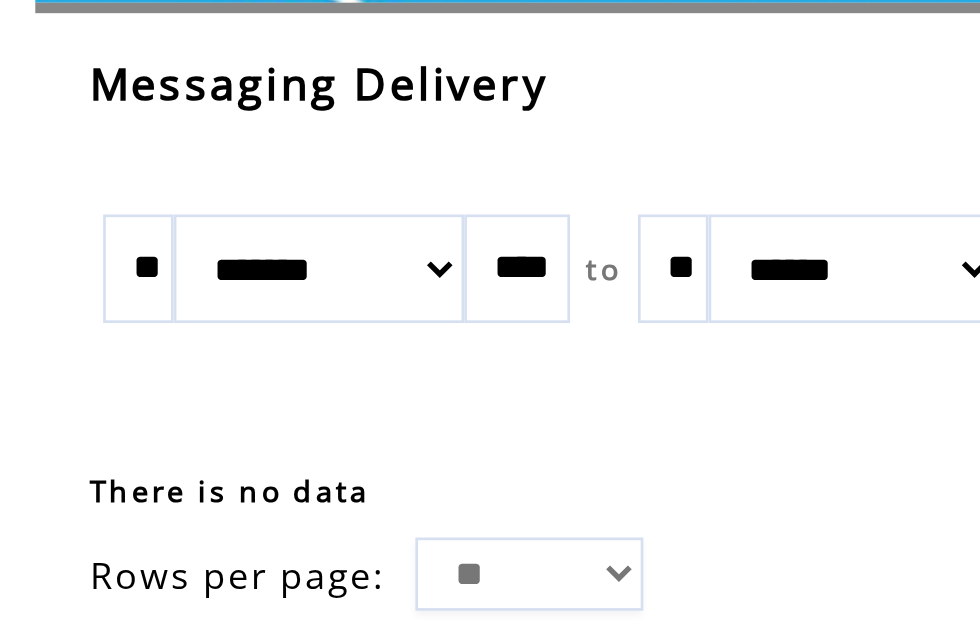 click on "**" at bounding box center (110, 169) 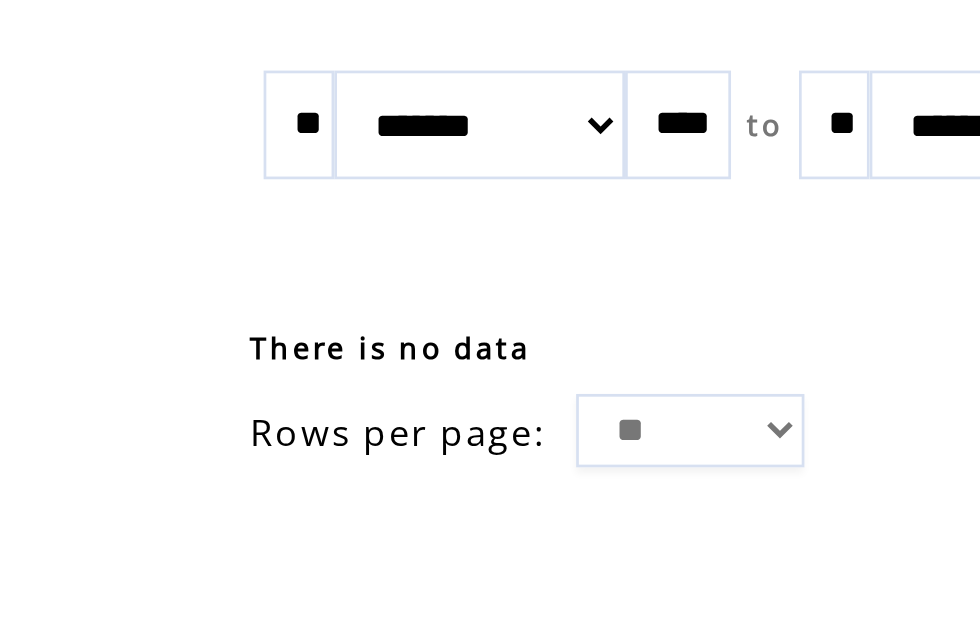 type on "*" 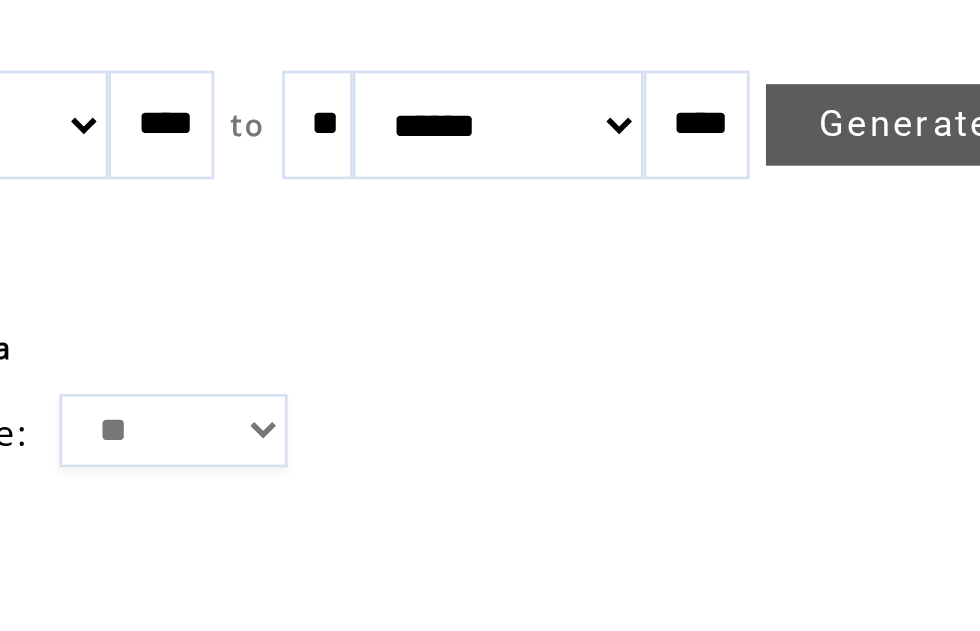 type on "**" 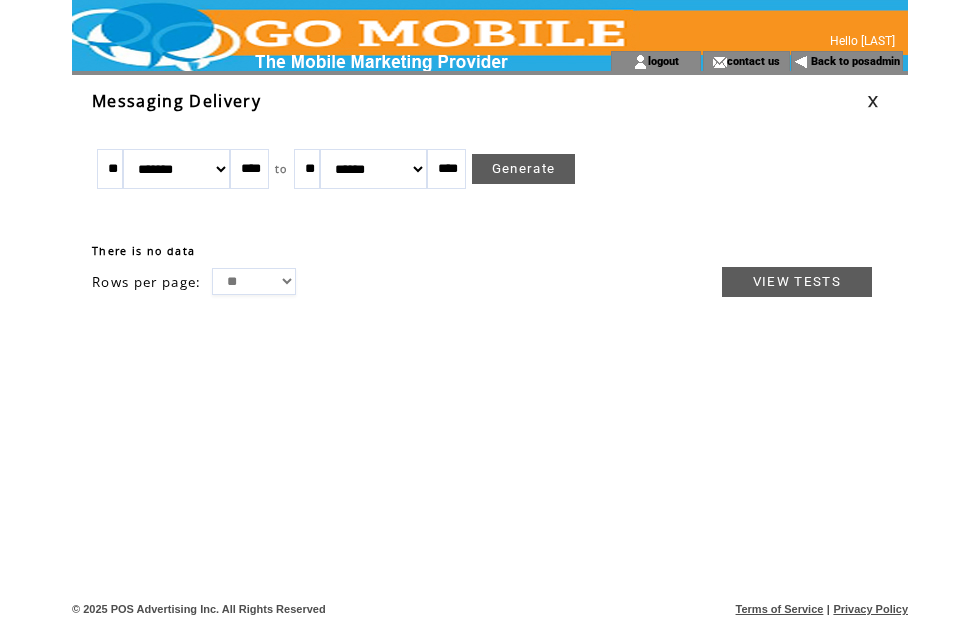 scroll, scrollTop: 0, scrollLeft: 0, axis: both 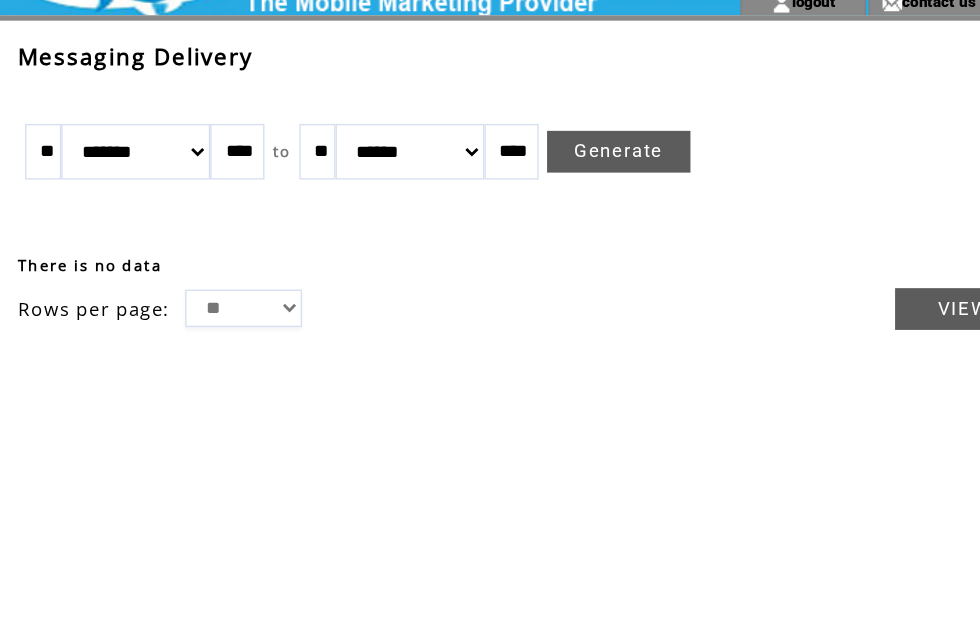 click on "******* 		 ******** 		 ***** 		 ***** 		 *** 		 **** 		 **** 		 ****** 		 ********* 		 ******* 		 ******** 		 ********" at bounding box center (176, 169) 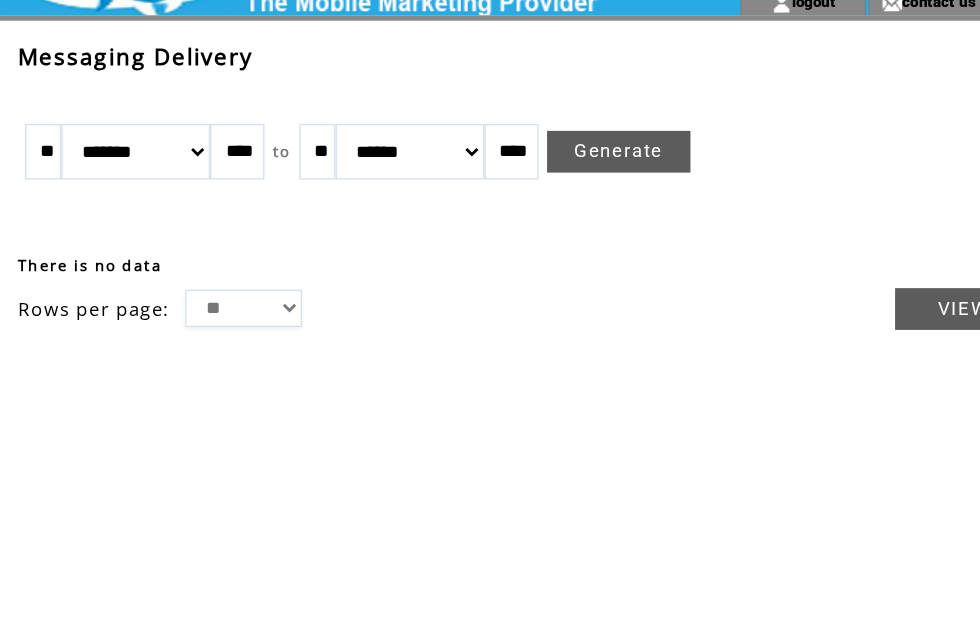 select on "*" 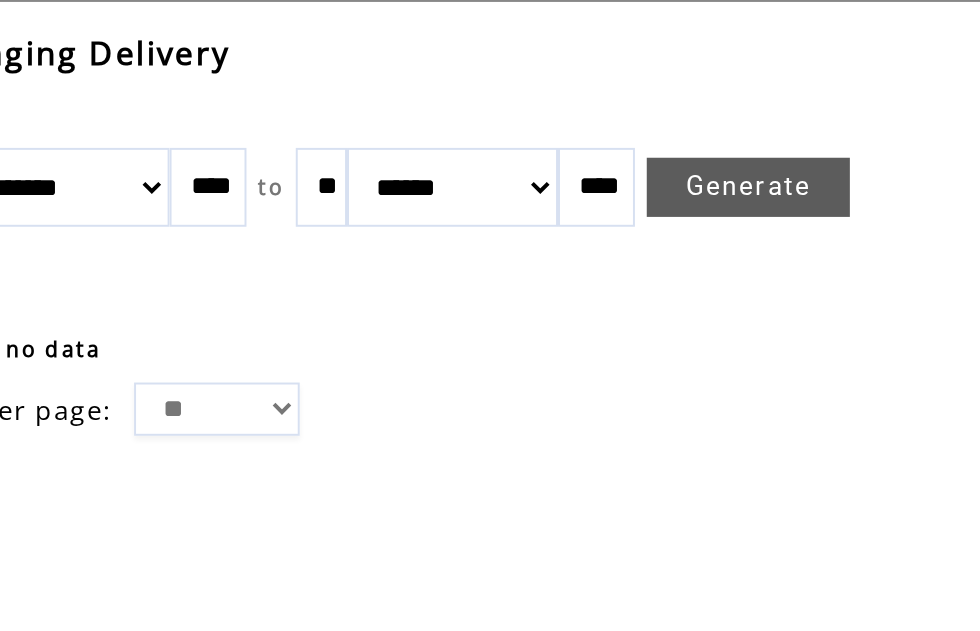 click on "****" at bounding box center (249, 169) 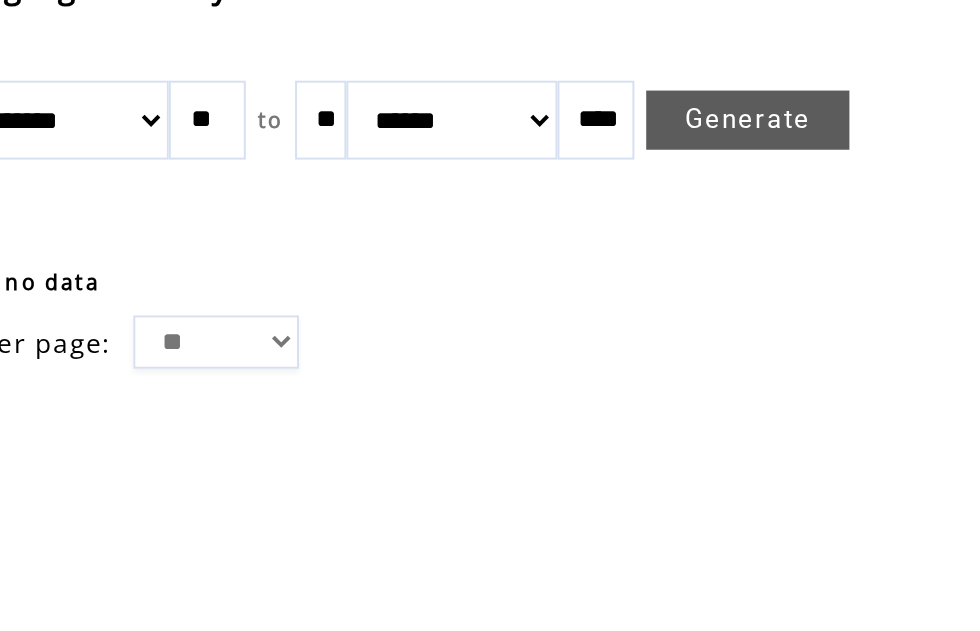 type on "*" 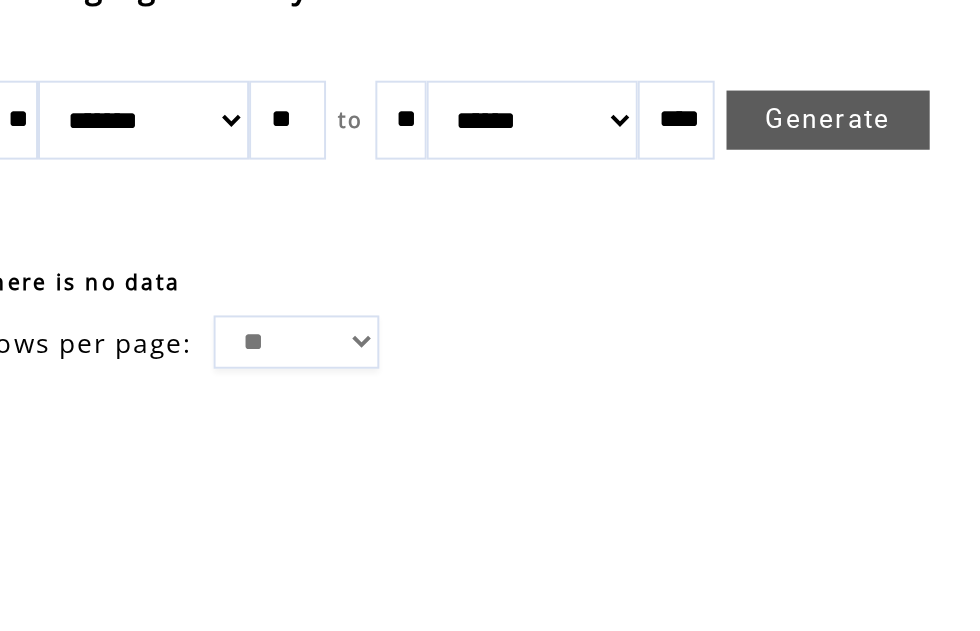 type on "*" 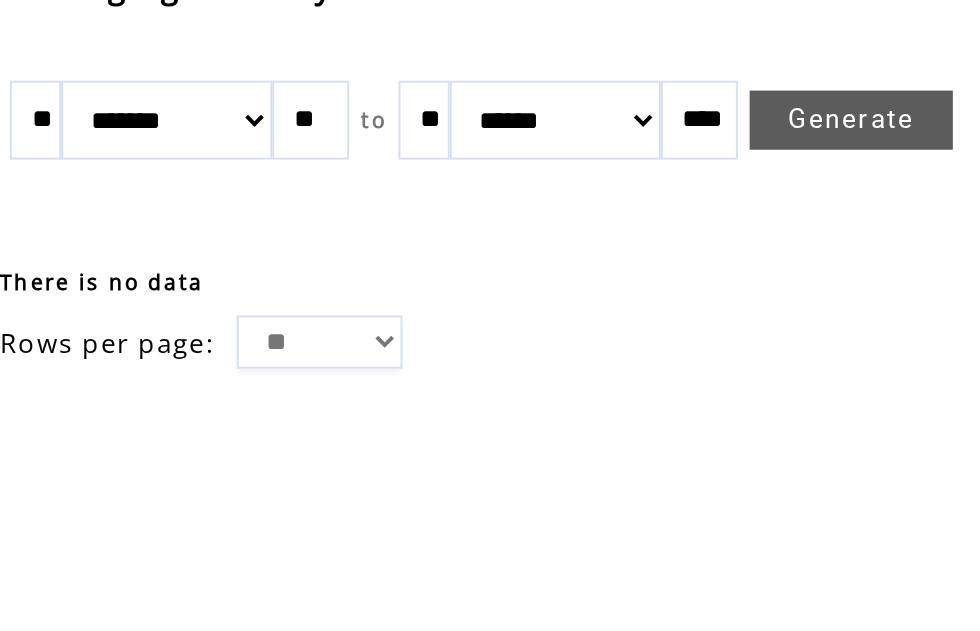 type on "*" 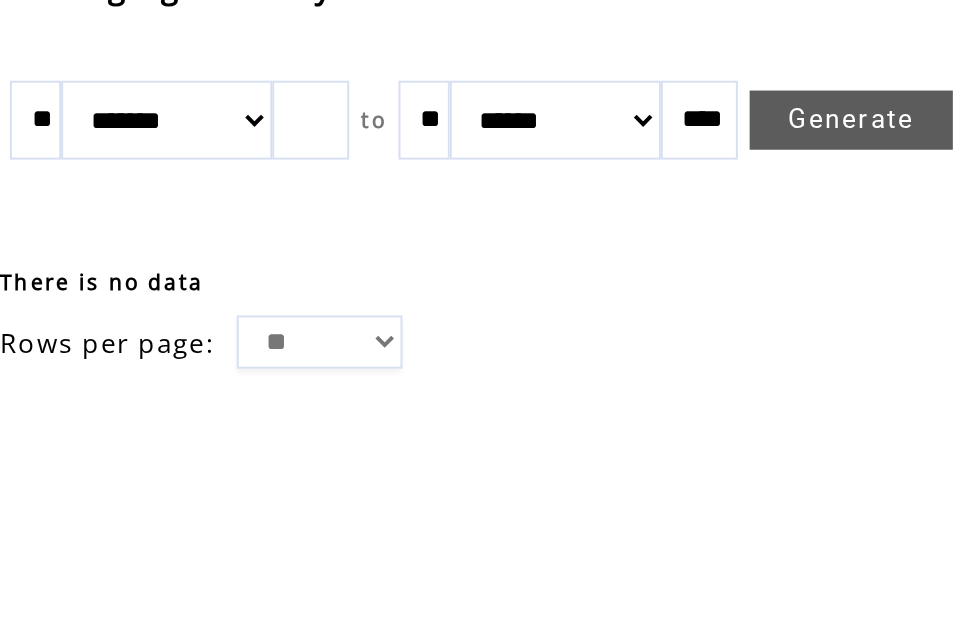type 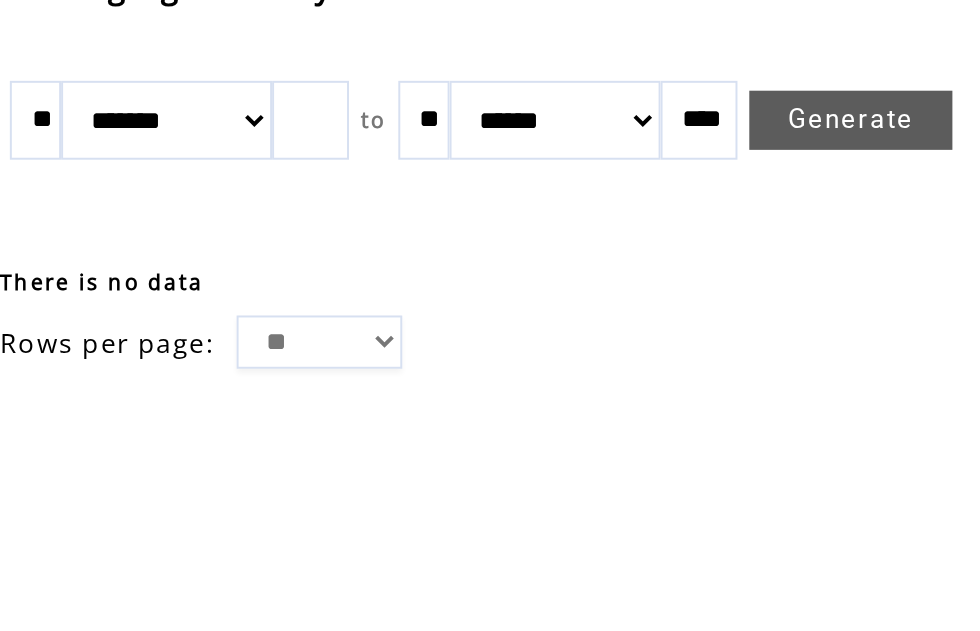 select on "*" 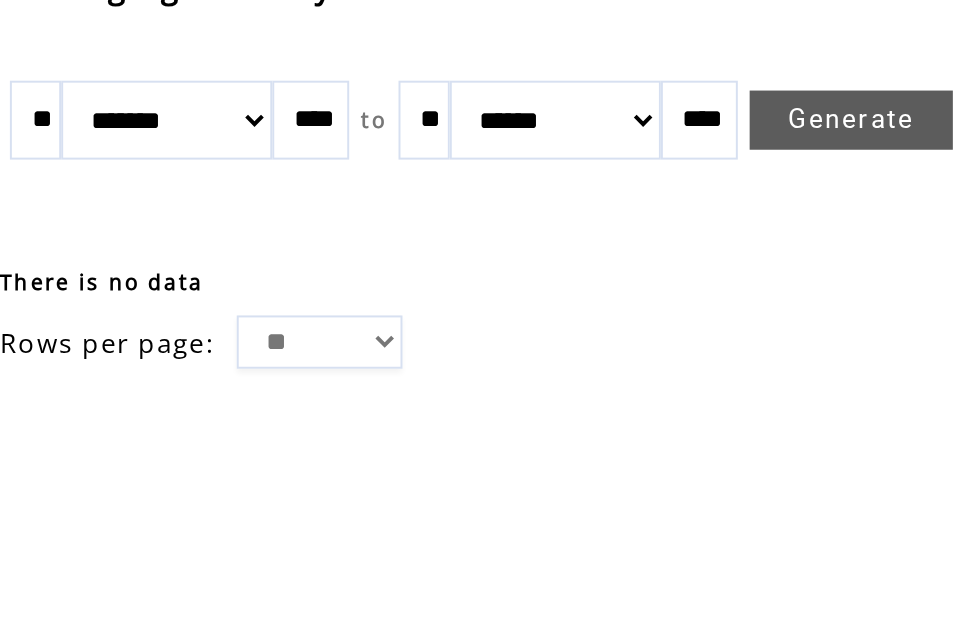 type on "****" 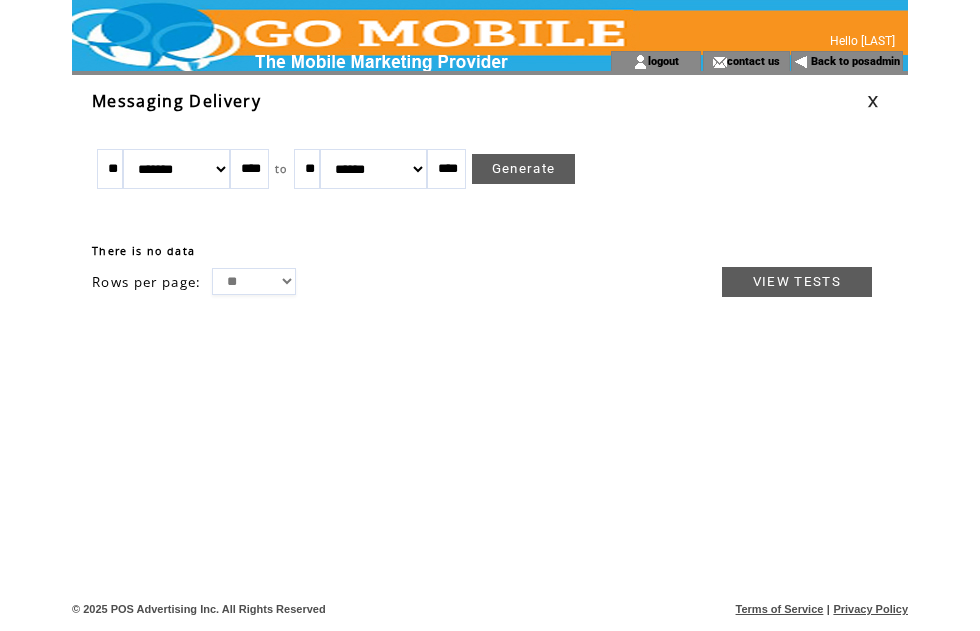 scroll, scrollTop: 0, scrollLeft: 0, axis: both 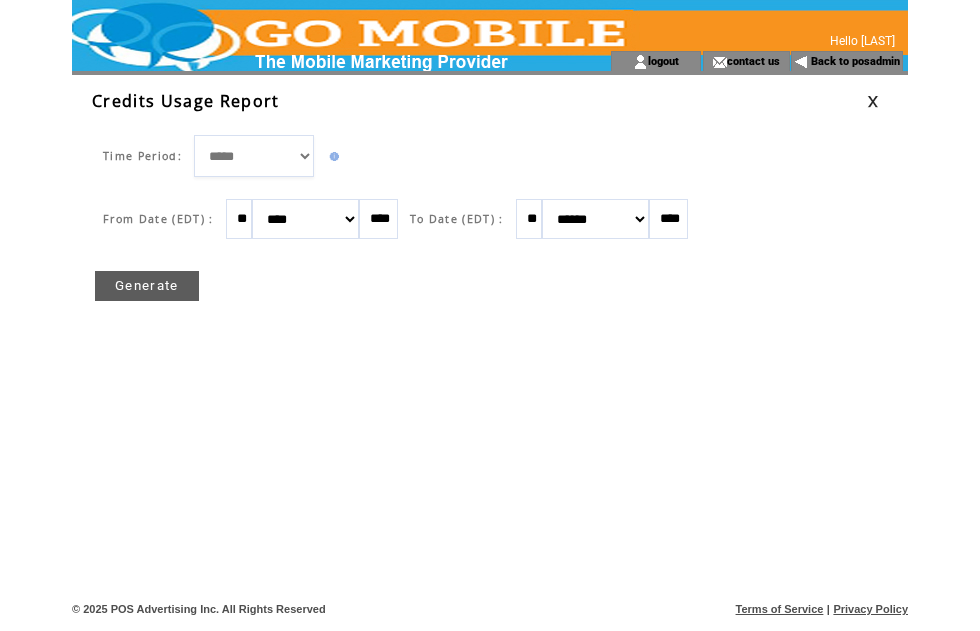 click on "Generate" at bounding box center [147, 286] 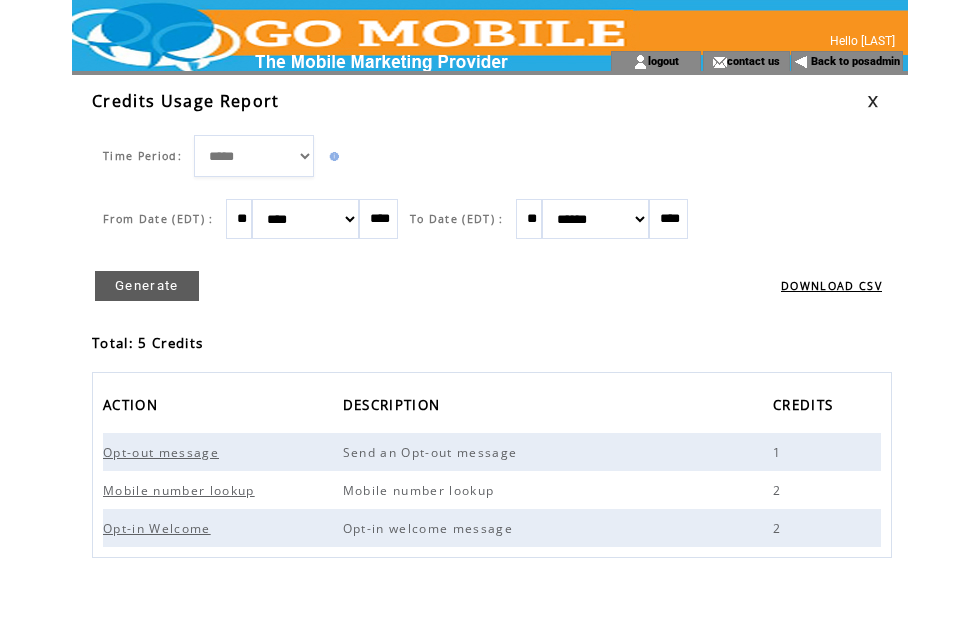 scroll, scrollTop: 0, scrollLeft: 0, axis: both 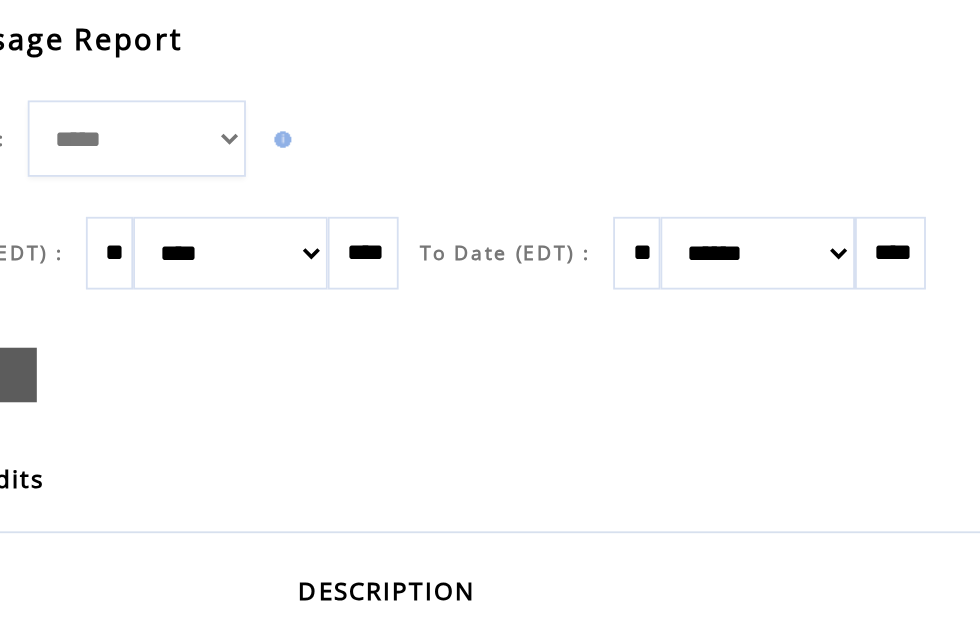 click on "******* 		 ******** 		 ***** 		 ***** 		 *** 		 **** 		 **** 		 ****** 		 ********* 		 ******* 		 ******** 		 ********" at bounding box center [305, 219] 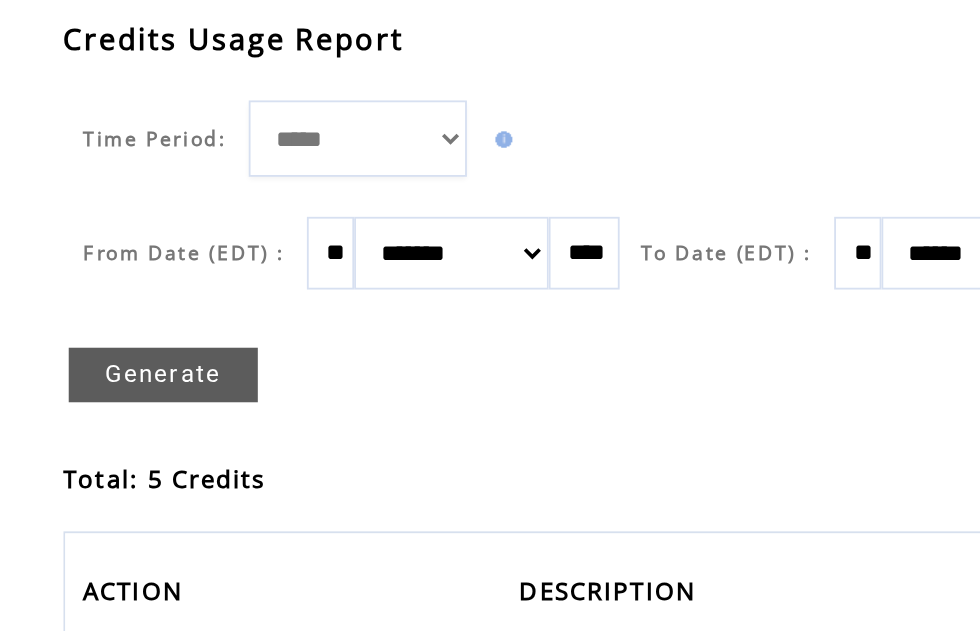 click on "Generate" at bounding box center [147, 286] 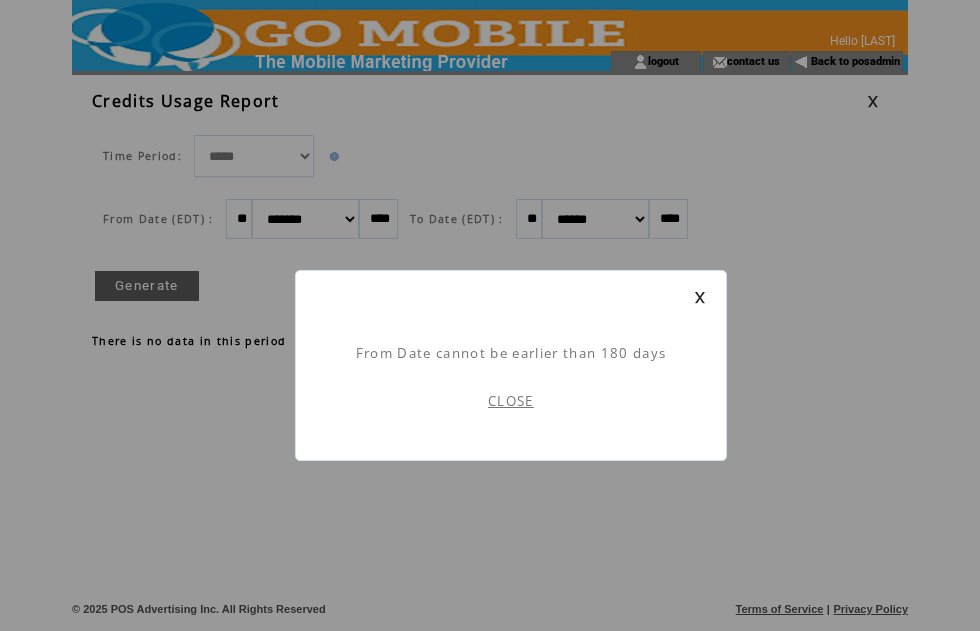 scroll, scrollTop: 0, scrollLeft: 0, axis: both 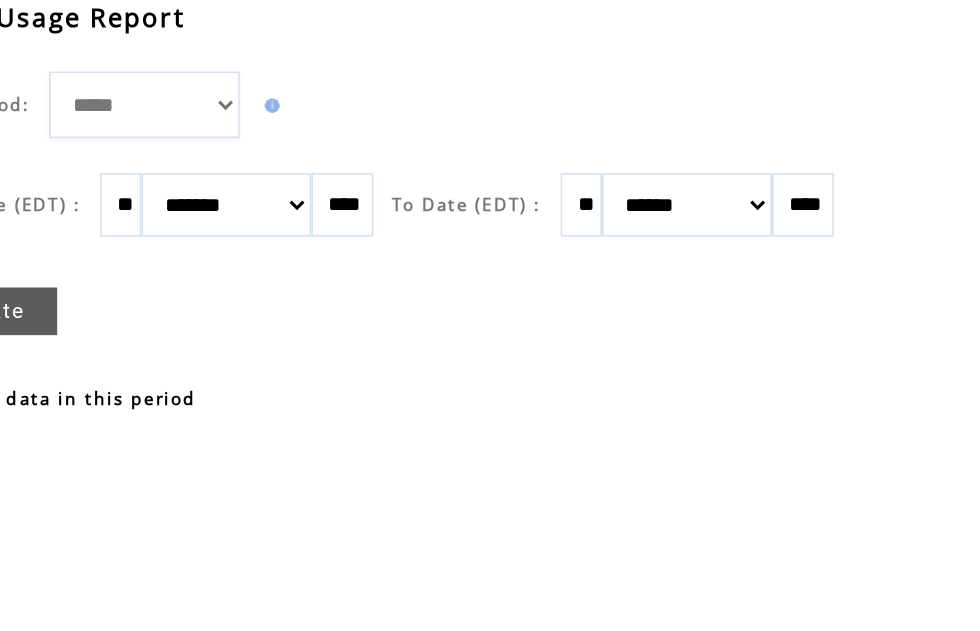 click on "******* 		 ******** 		 ***** 		 ***** 		 *** 		 **** 		 **** 		 ****** 		 ********* 		 ******* 		 ******** 		 ********" at bounding box center [305, 219] 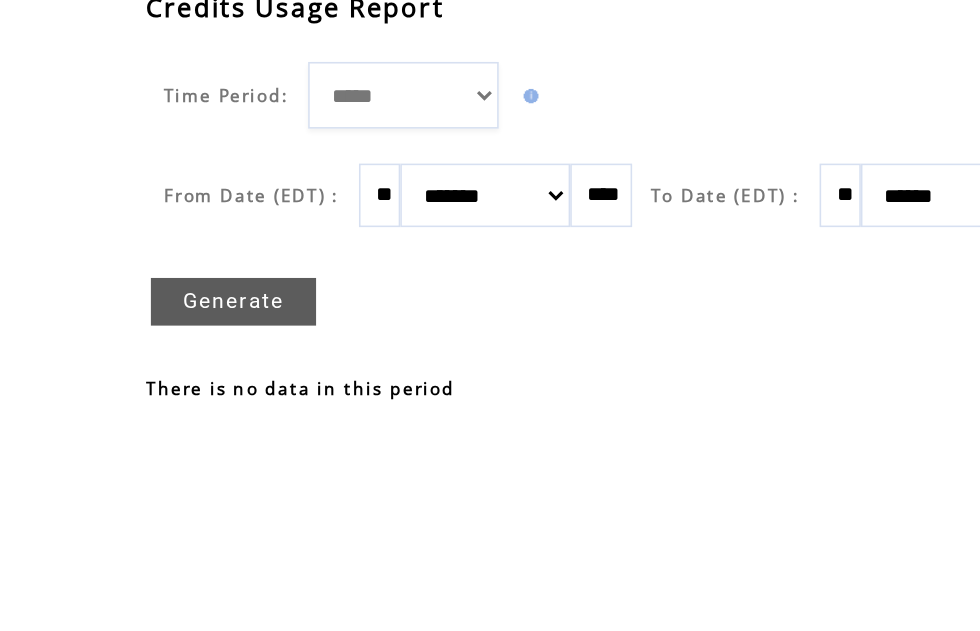 click on "Generate" at bounding box center (147, 286) 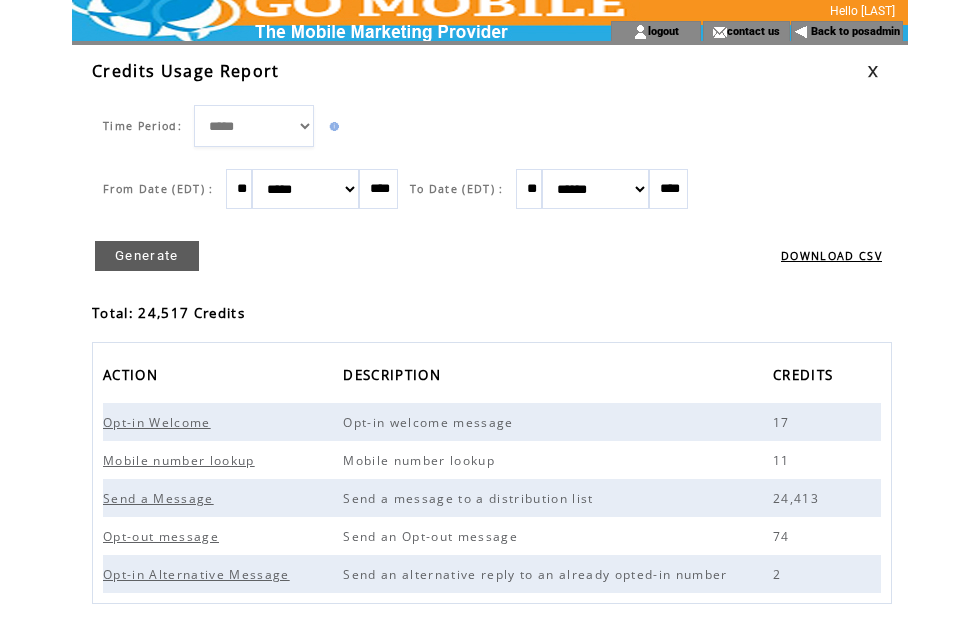 scroll, scrollTop: 29, scrollLeft: 0, axis: vertical 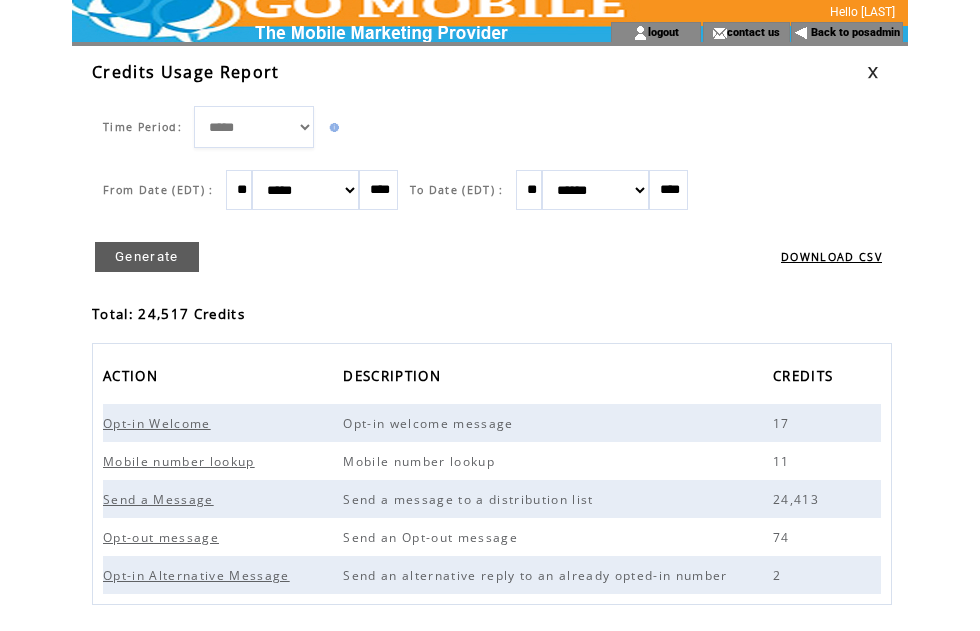 click at bounding box center (873, 72) 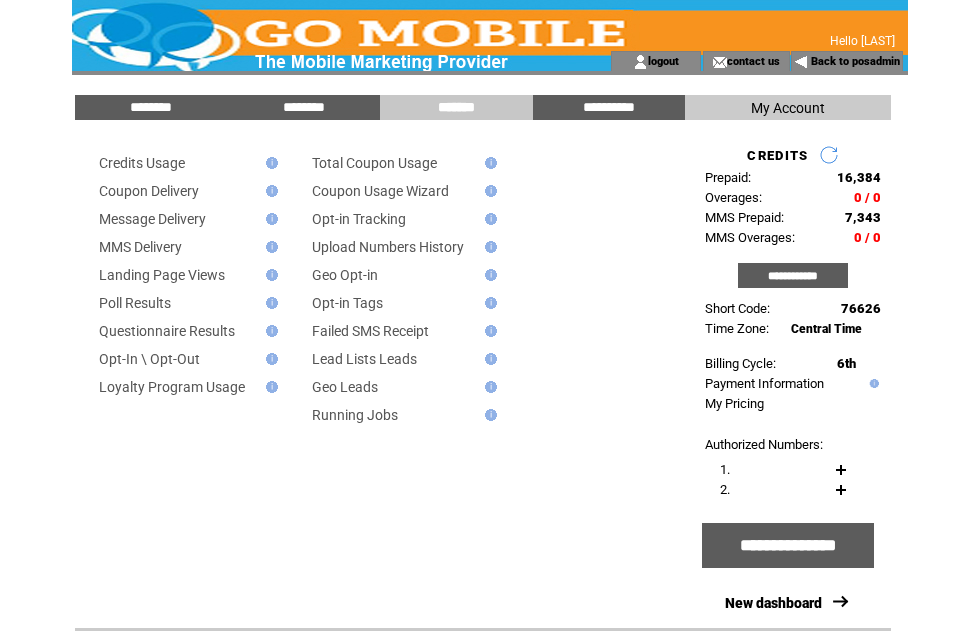 scroll, scrollTop: 0, scrollLeft: 0, axis: both 